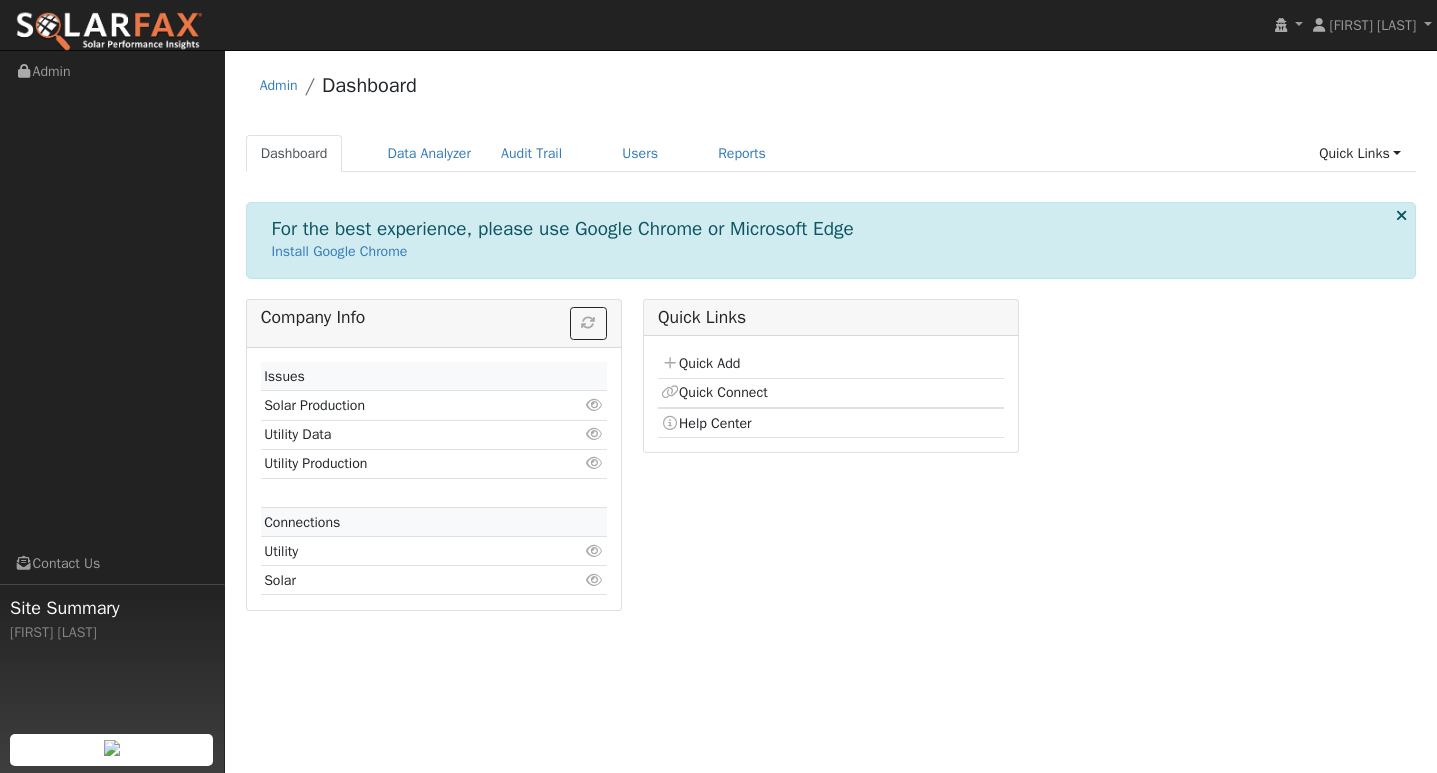 scroll, scrollTop: 0, scrollLeft: 0, axis: both 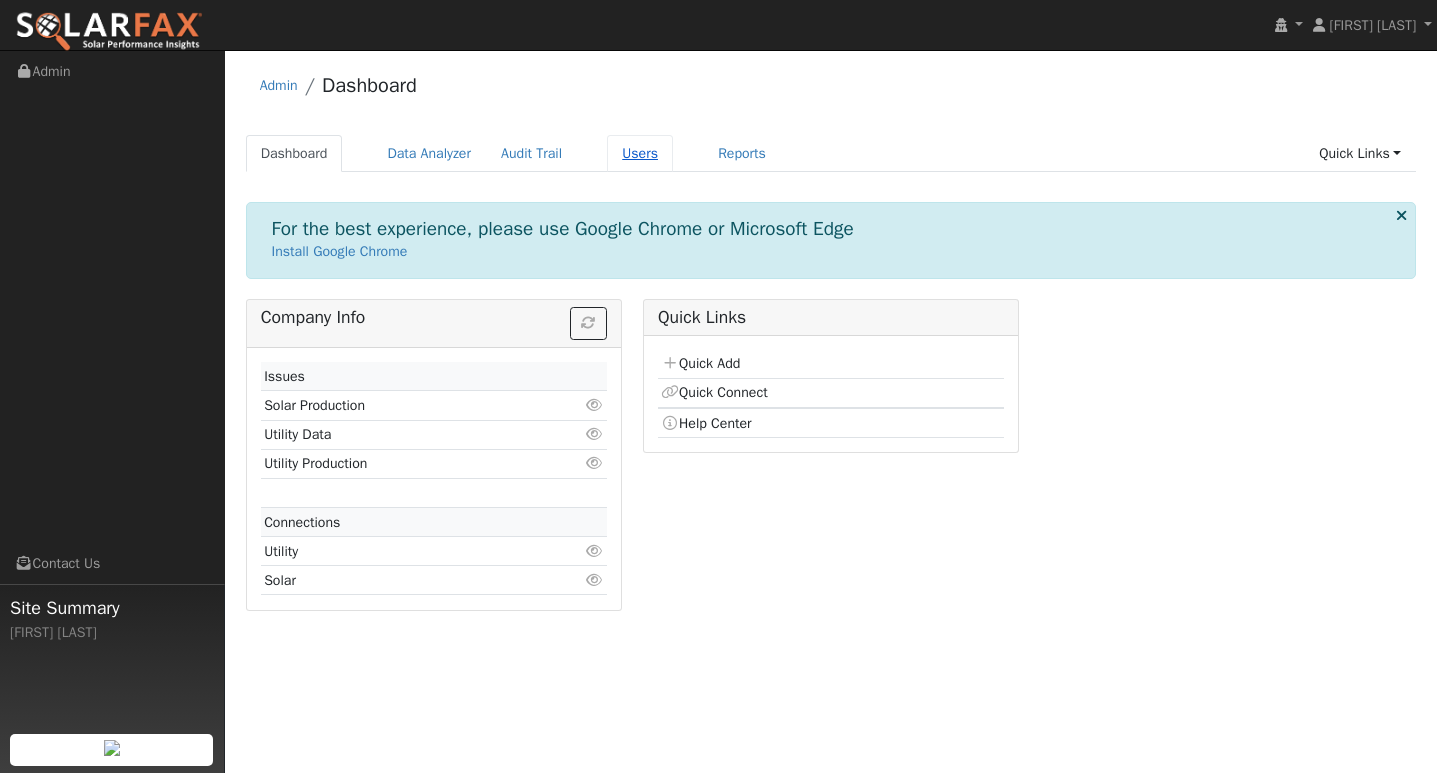 click on "Users" at bounding box center (640, 153) 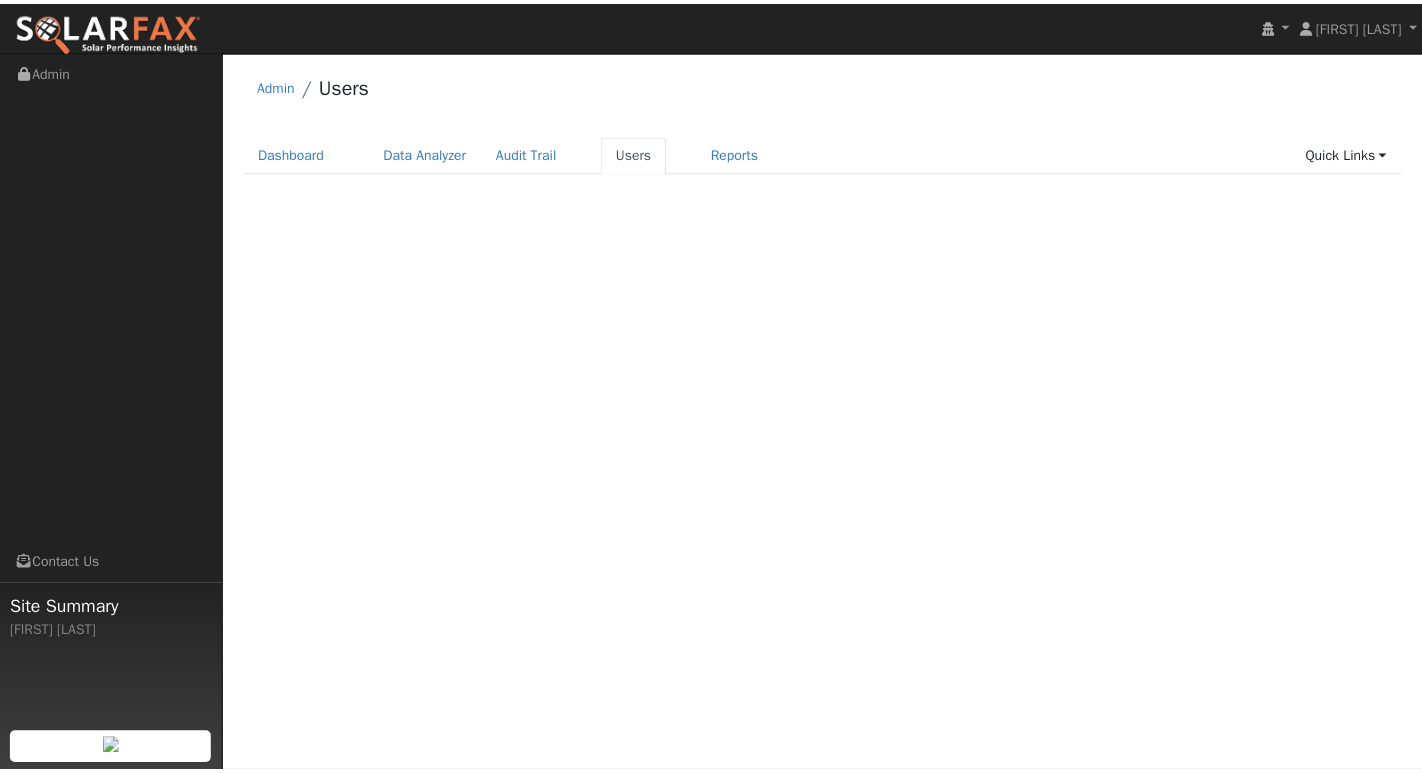 scroll, scrollTop: 0, scrollLeft: 0, axis: both 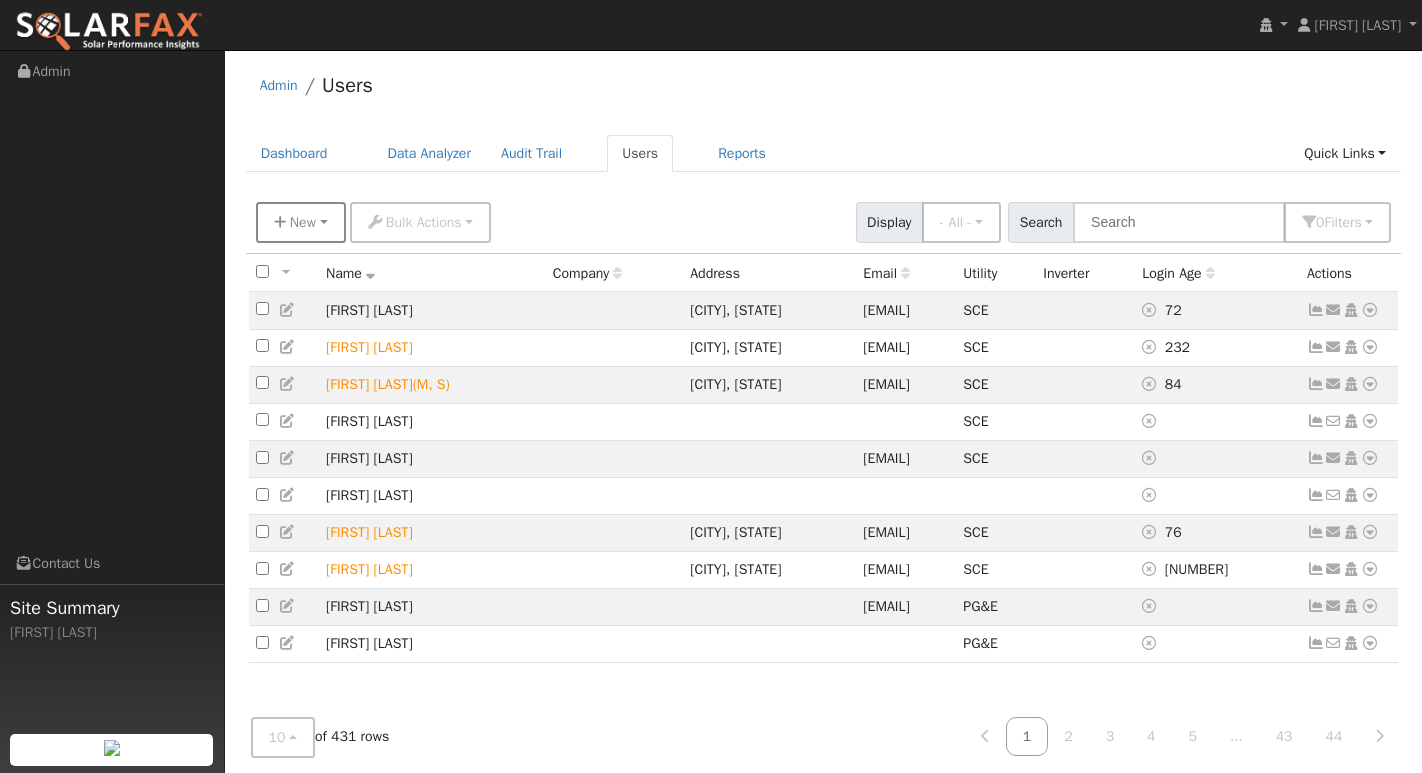 click on "New" at bounding box center (303, 222) 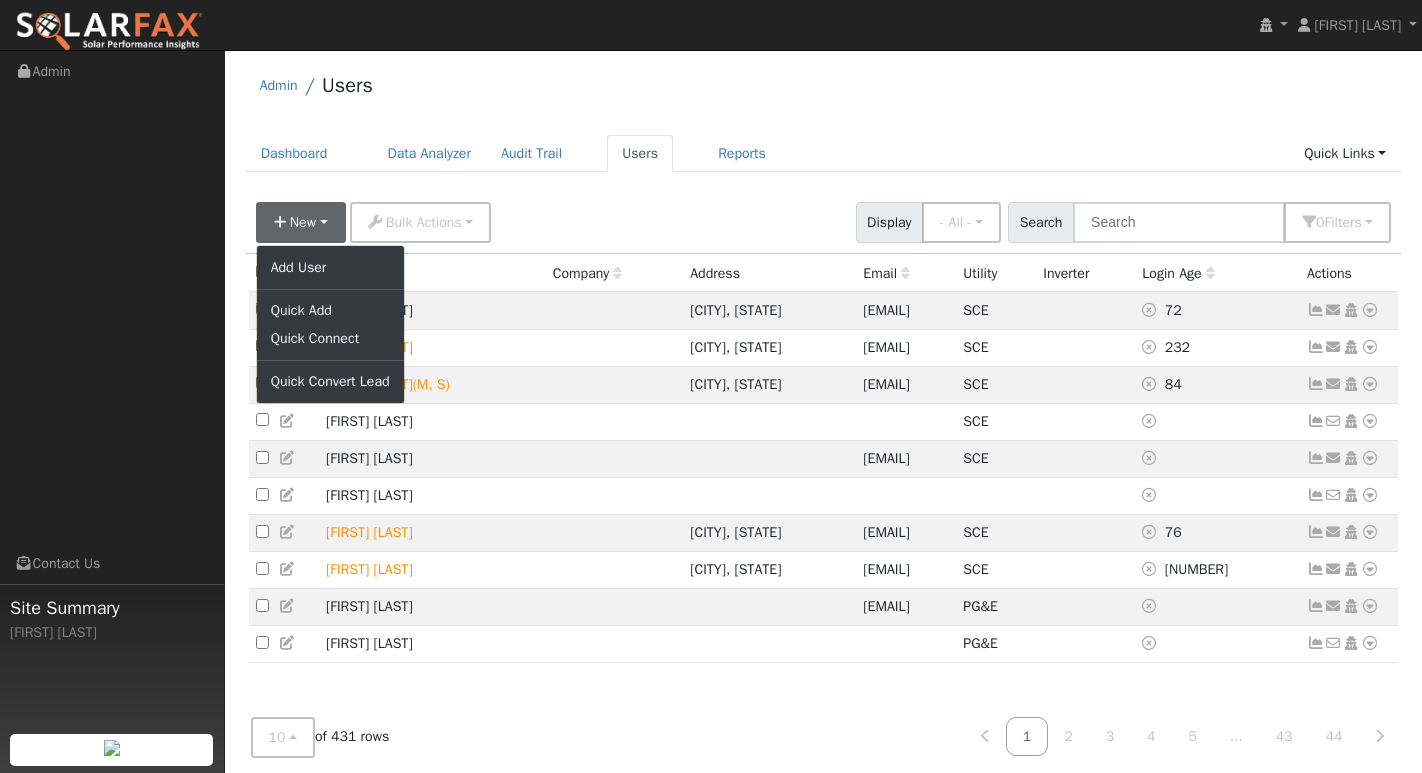 click on "Add User Quick Add Quick Connect Quick Convert Lead" at bounding box center (330, 324) 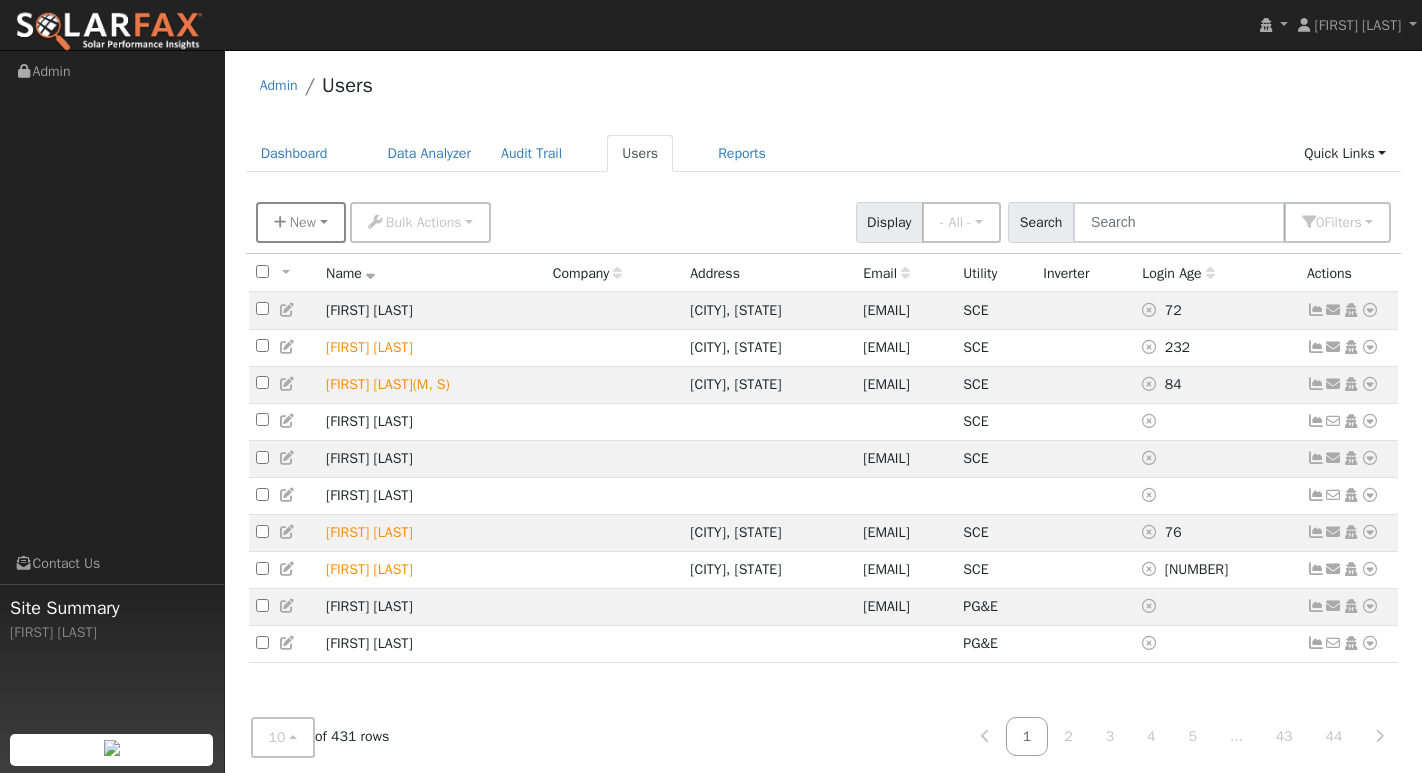 click on "New" at bounding box center [301, 222] 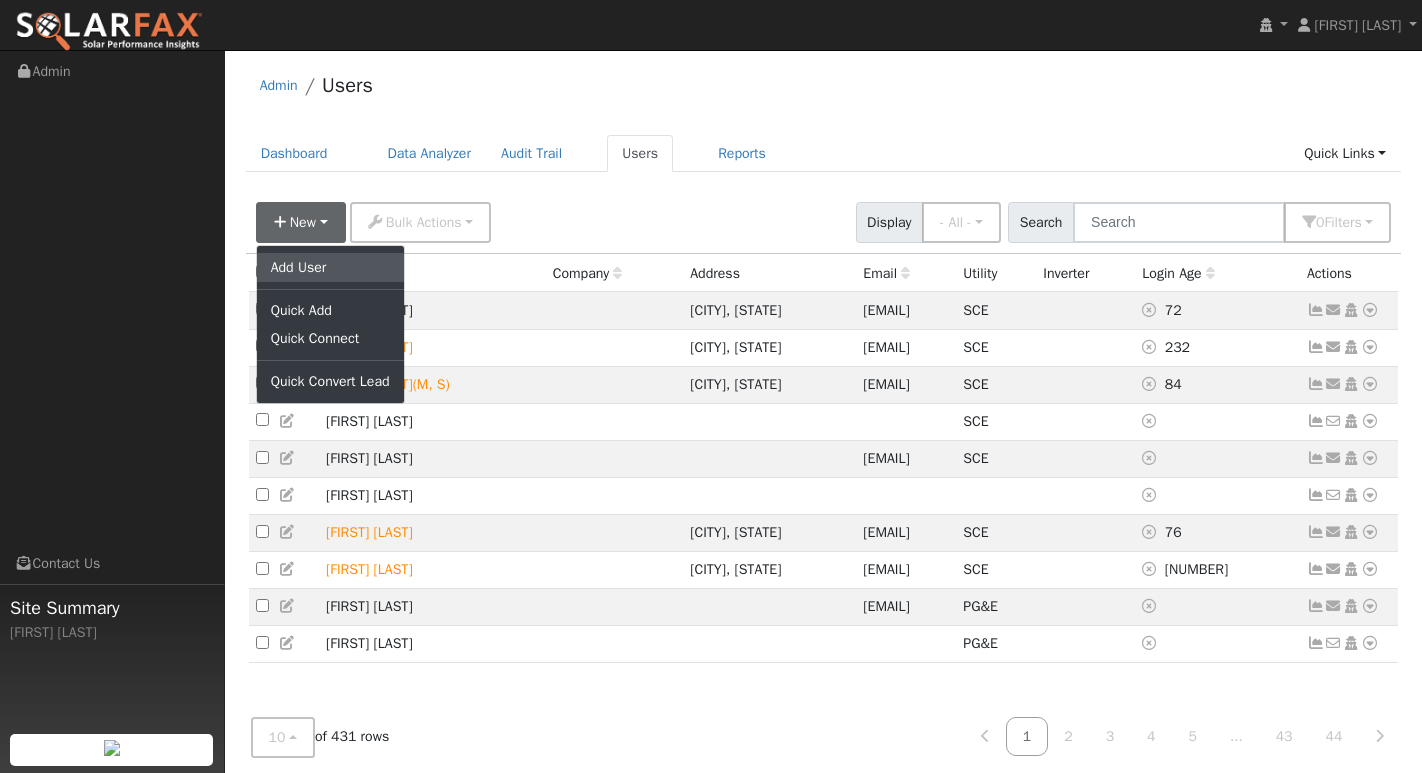 click on "Add User" at bounding box center (330, 267) 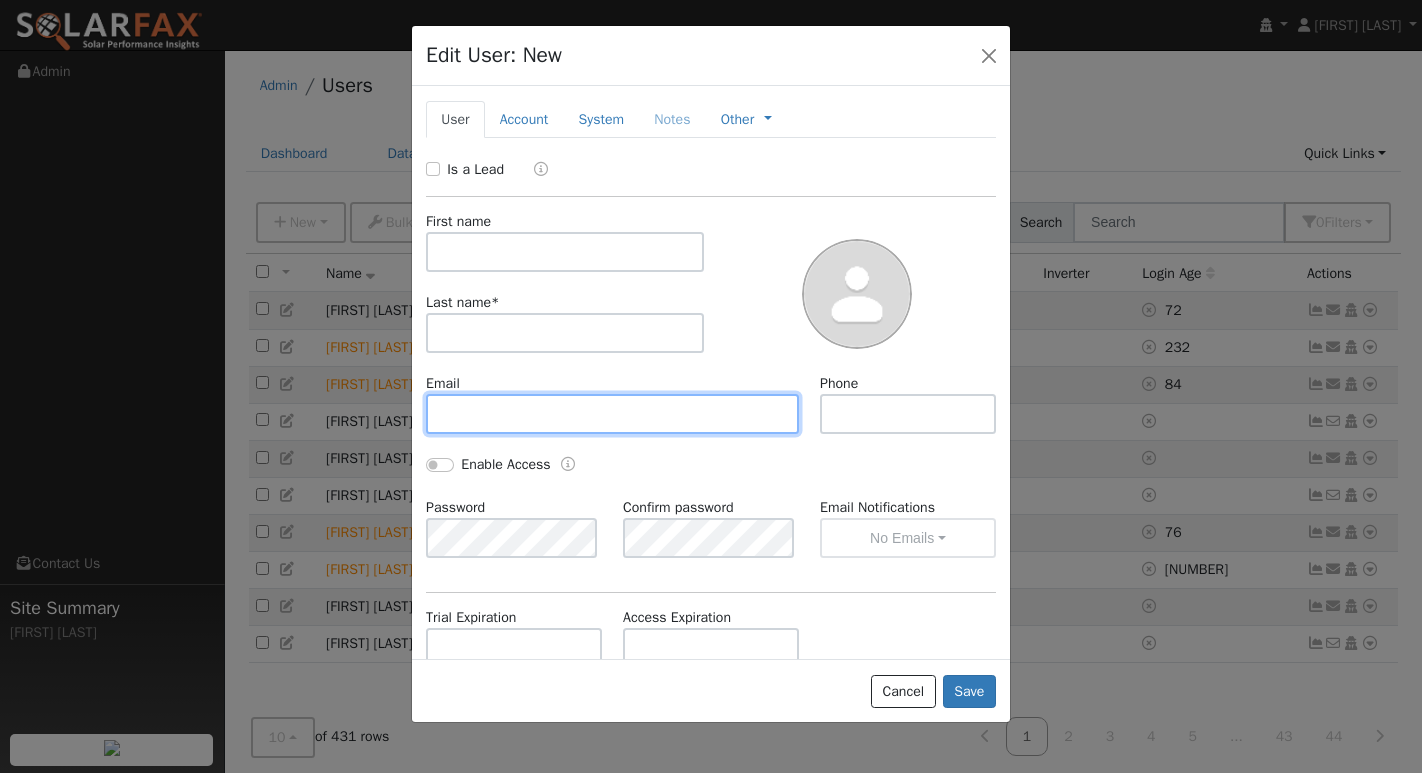 paste on "[EMAIL]" 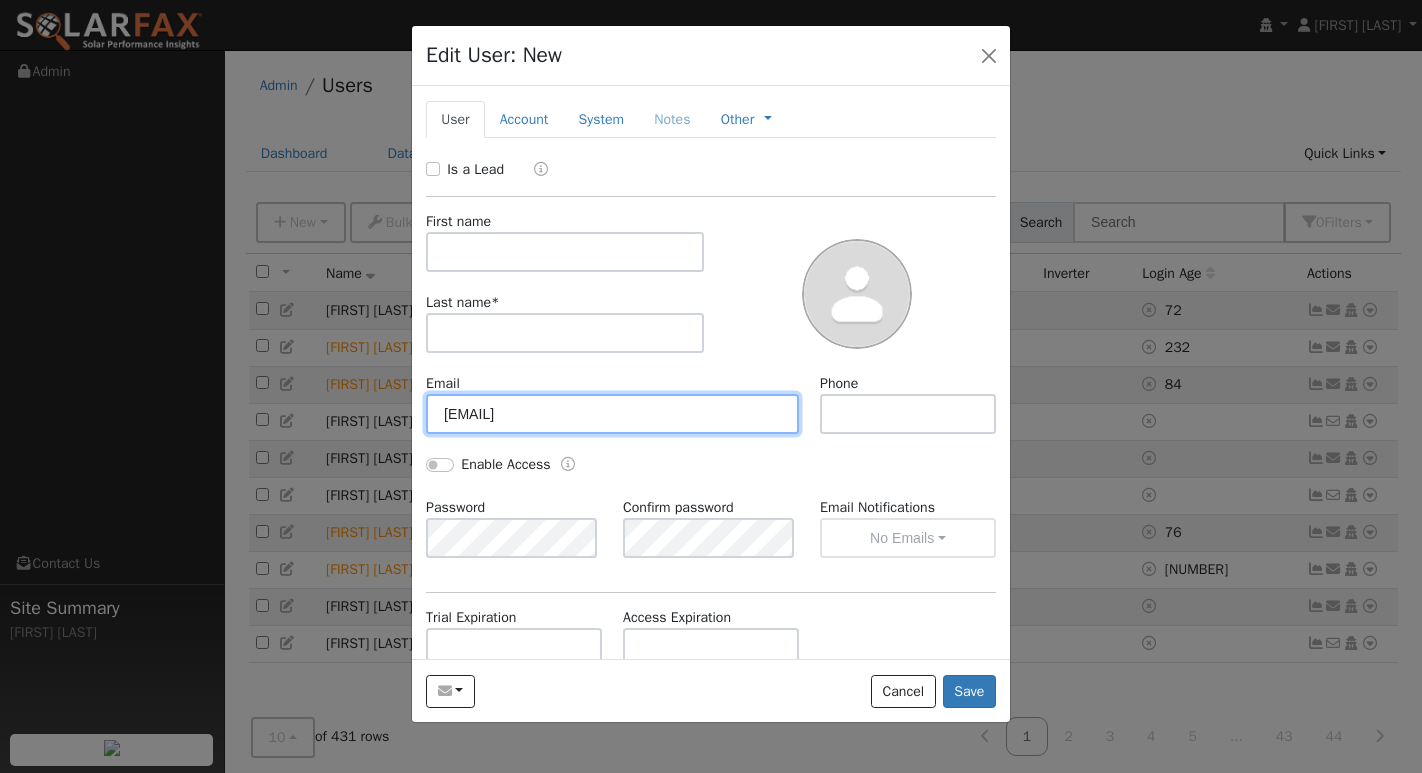 type on "[EMAIL]" 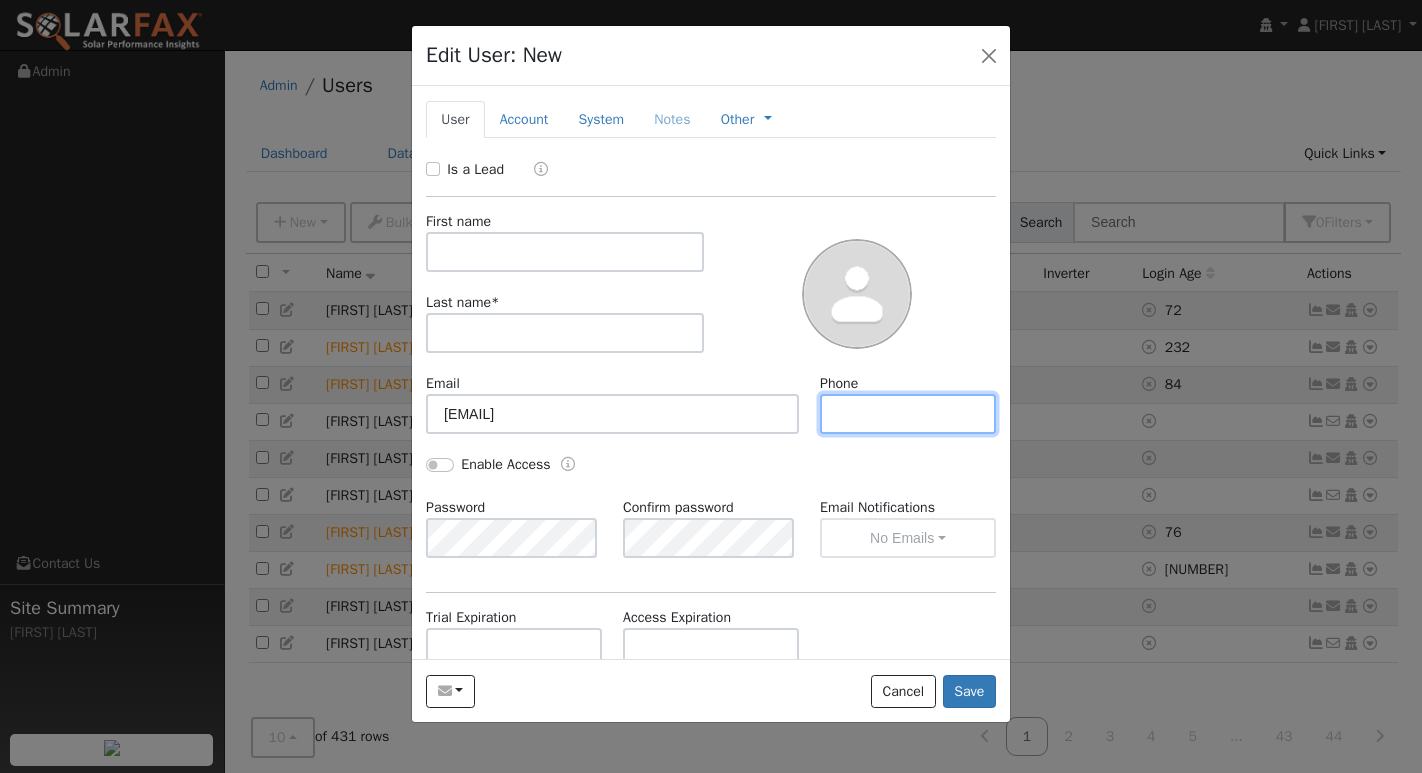 paste on "[PHONE]" 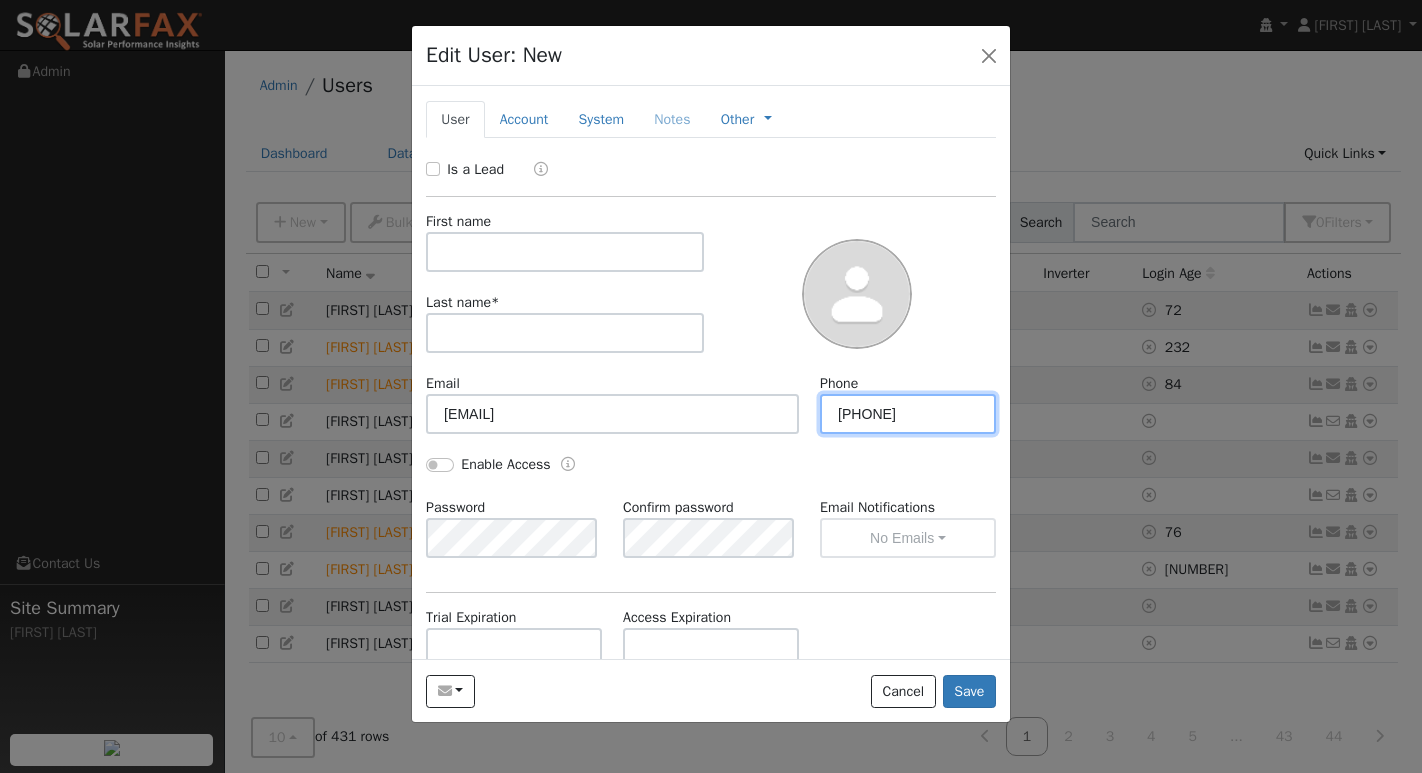 type on "[PHONE]" 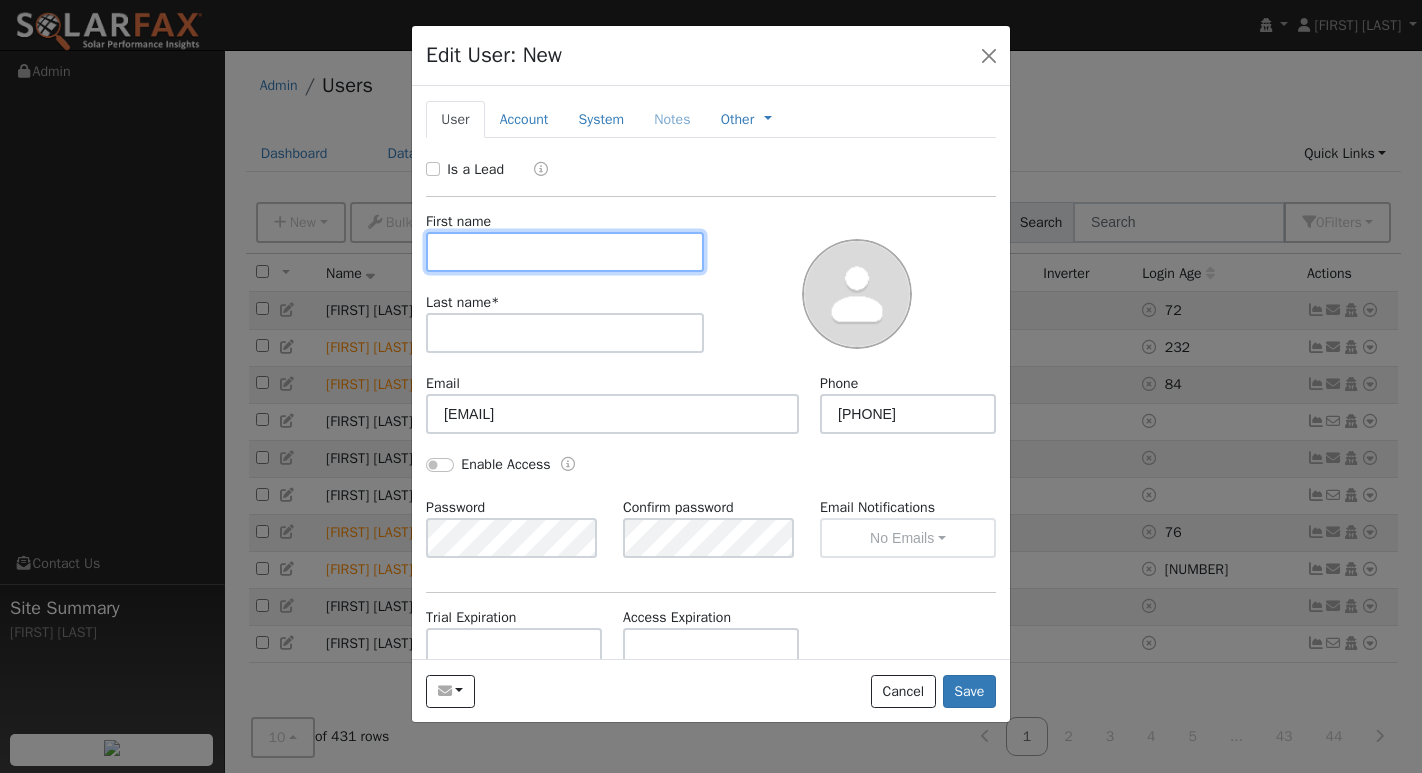 click at bounding box center (565, 252) 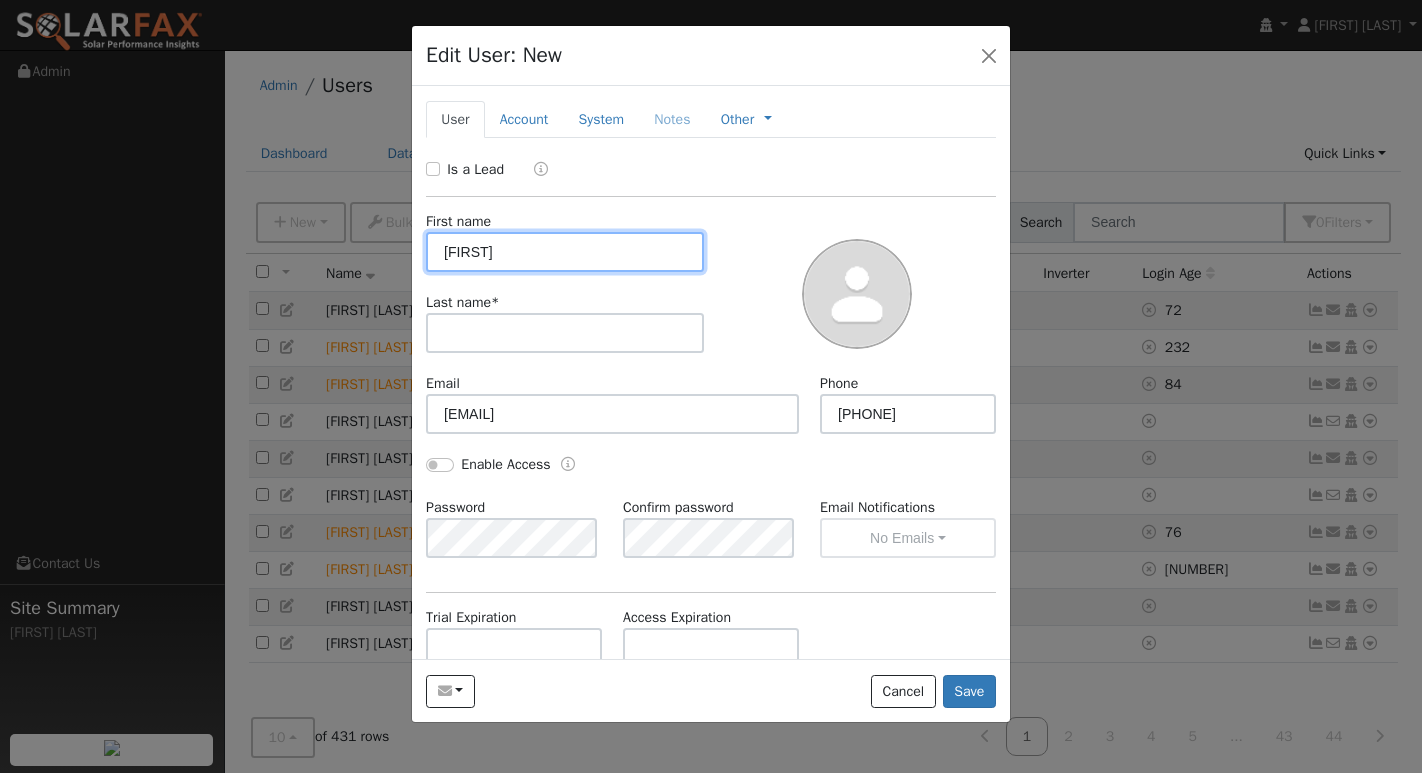 type on "[FIRST]" 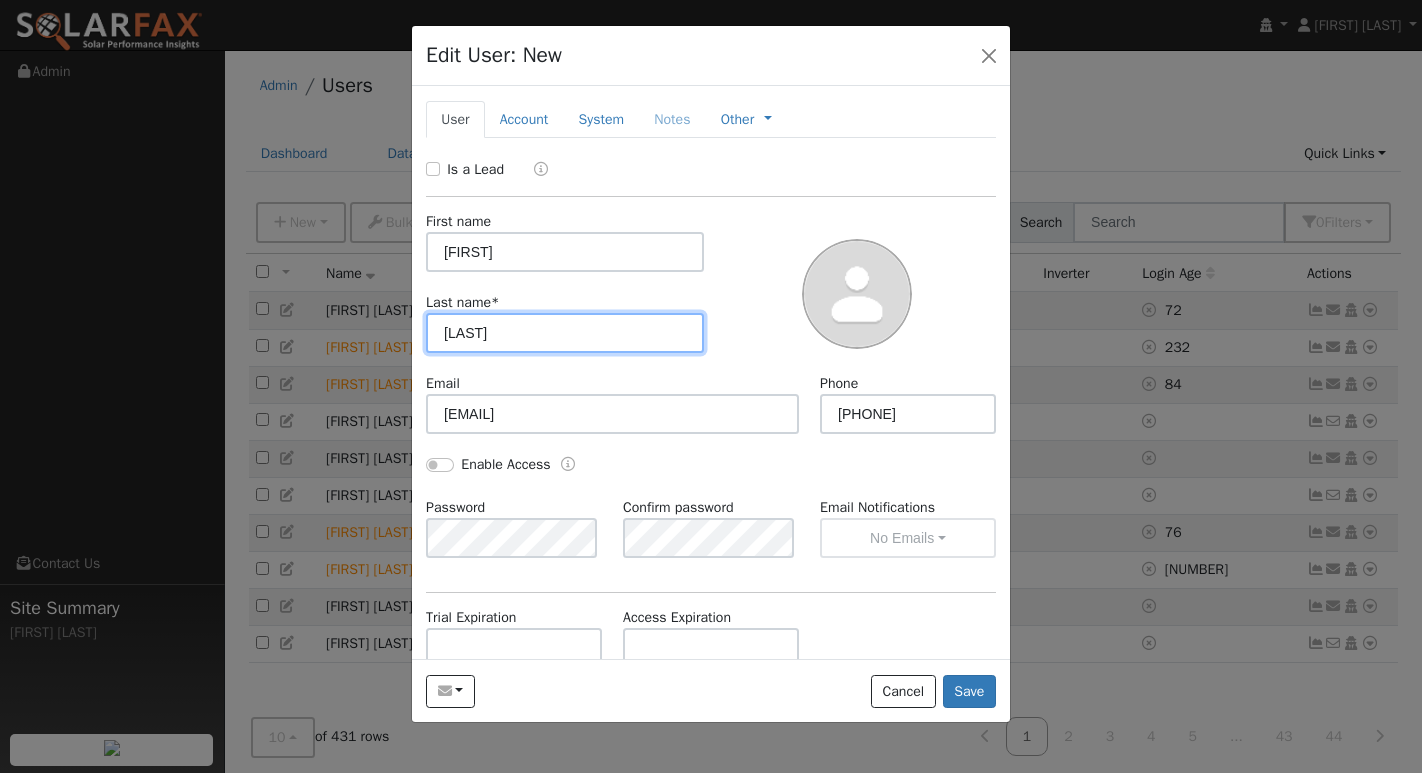 scroll, scrollTop: 37, scrollLeft: 0, axis: vertical 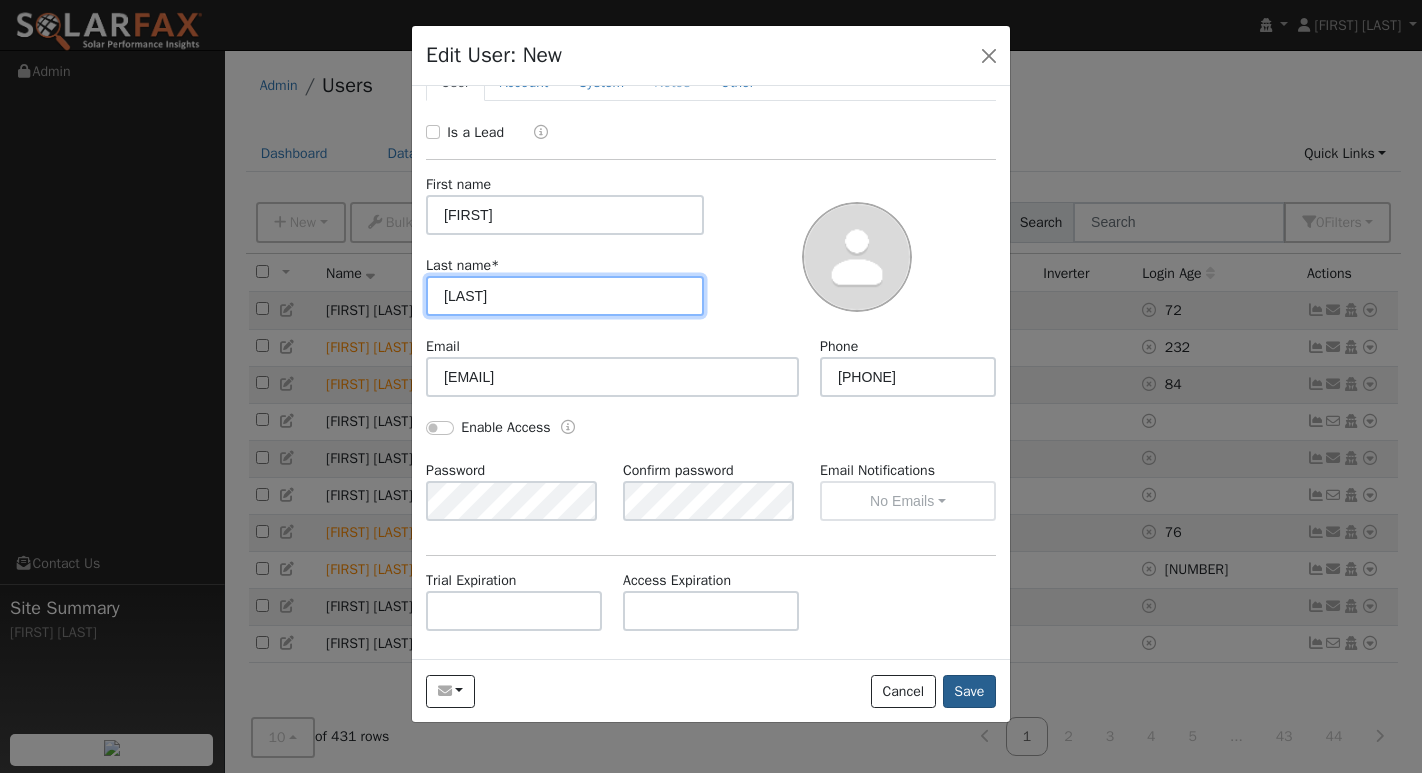 type on "[LAST]" 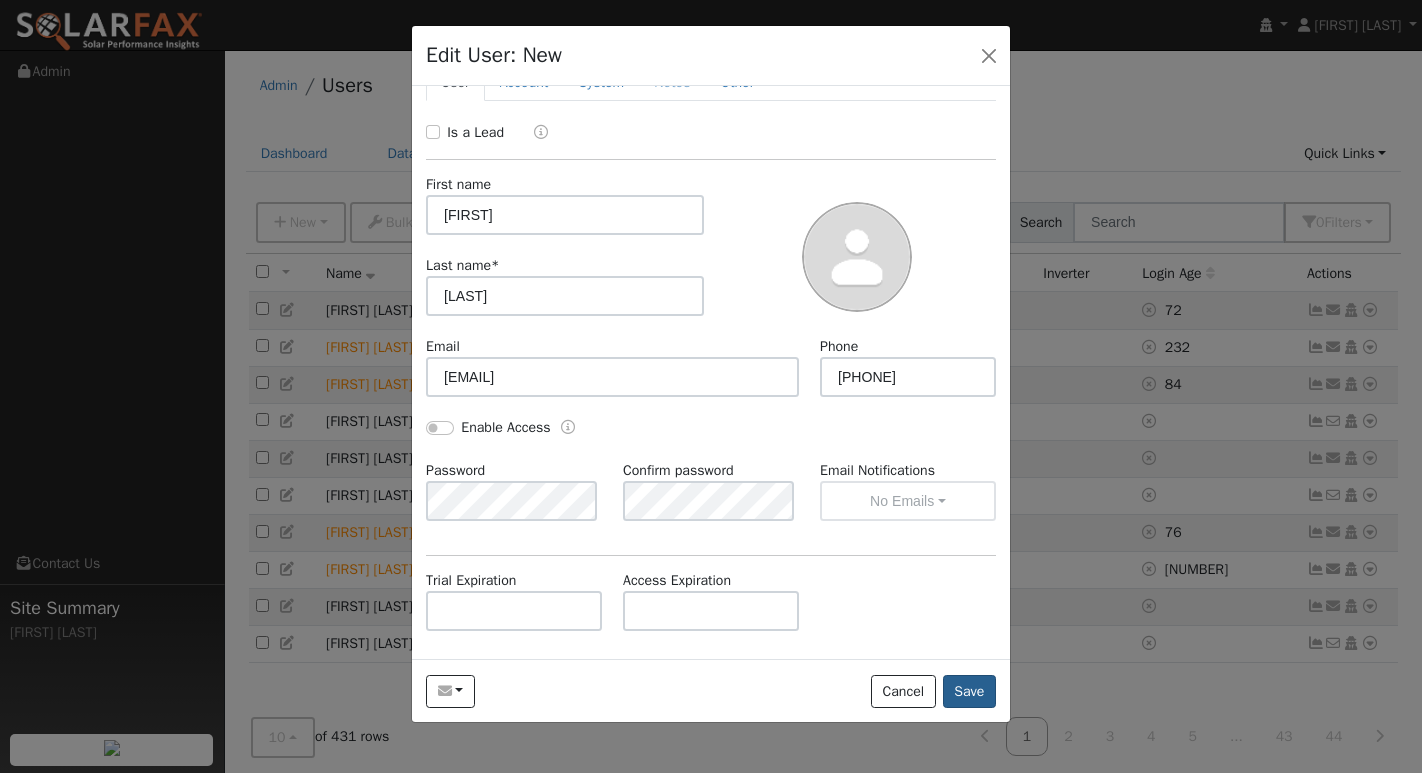 click on "Save" at bounding box center [969, 692] 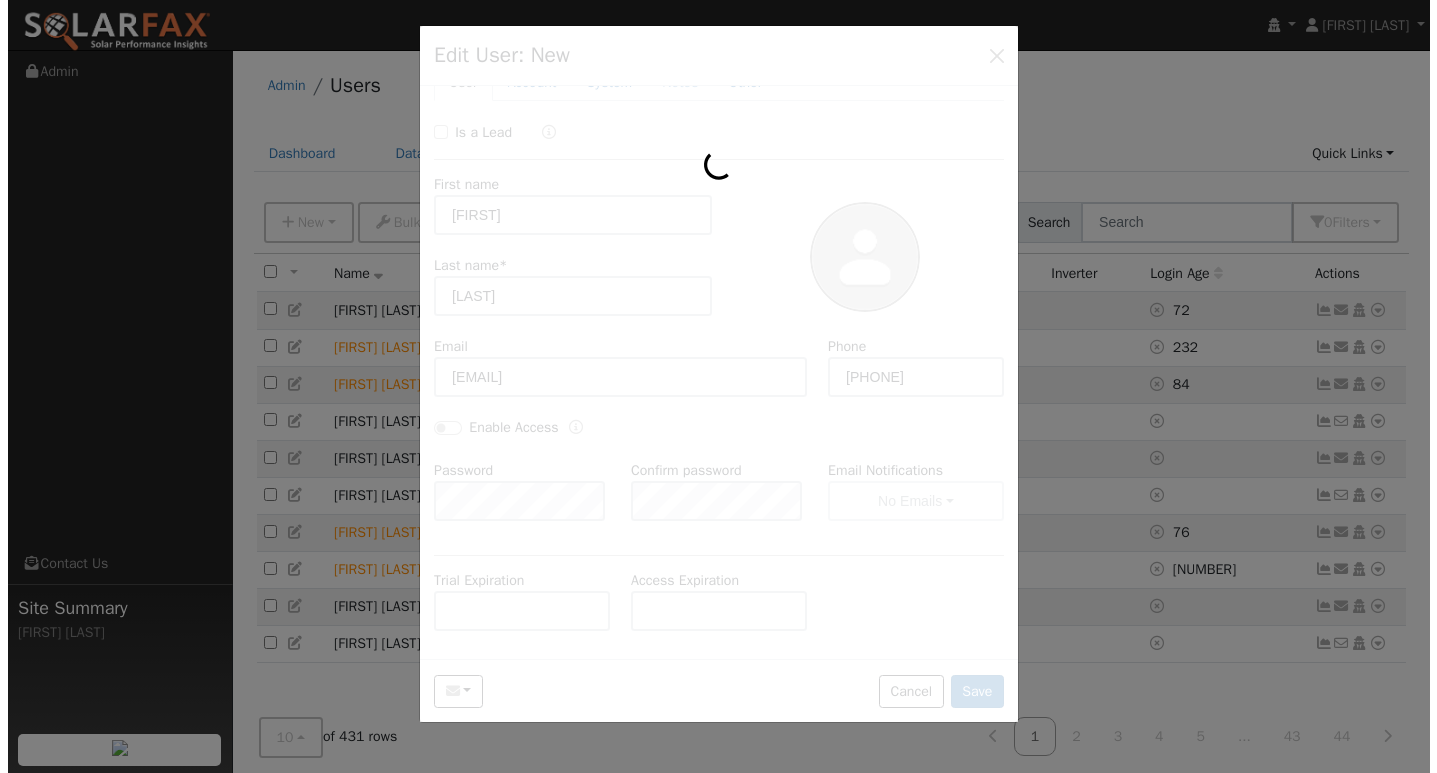 scroll, scrollTop: 0, scrollLeft: 0, axis: both 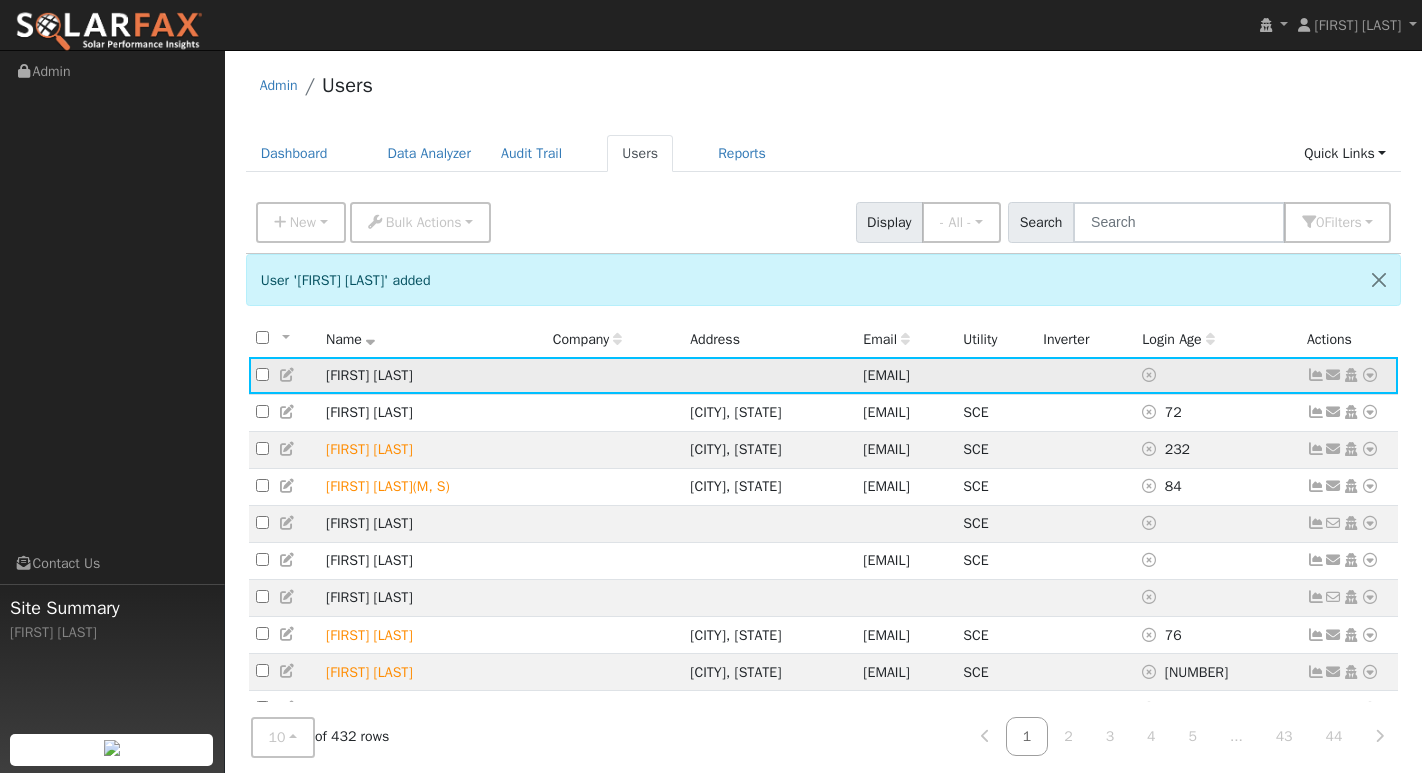 click at bounding box center (1370, 375) 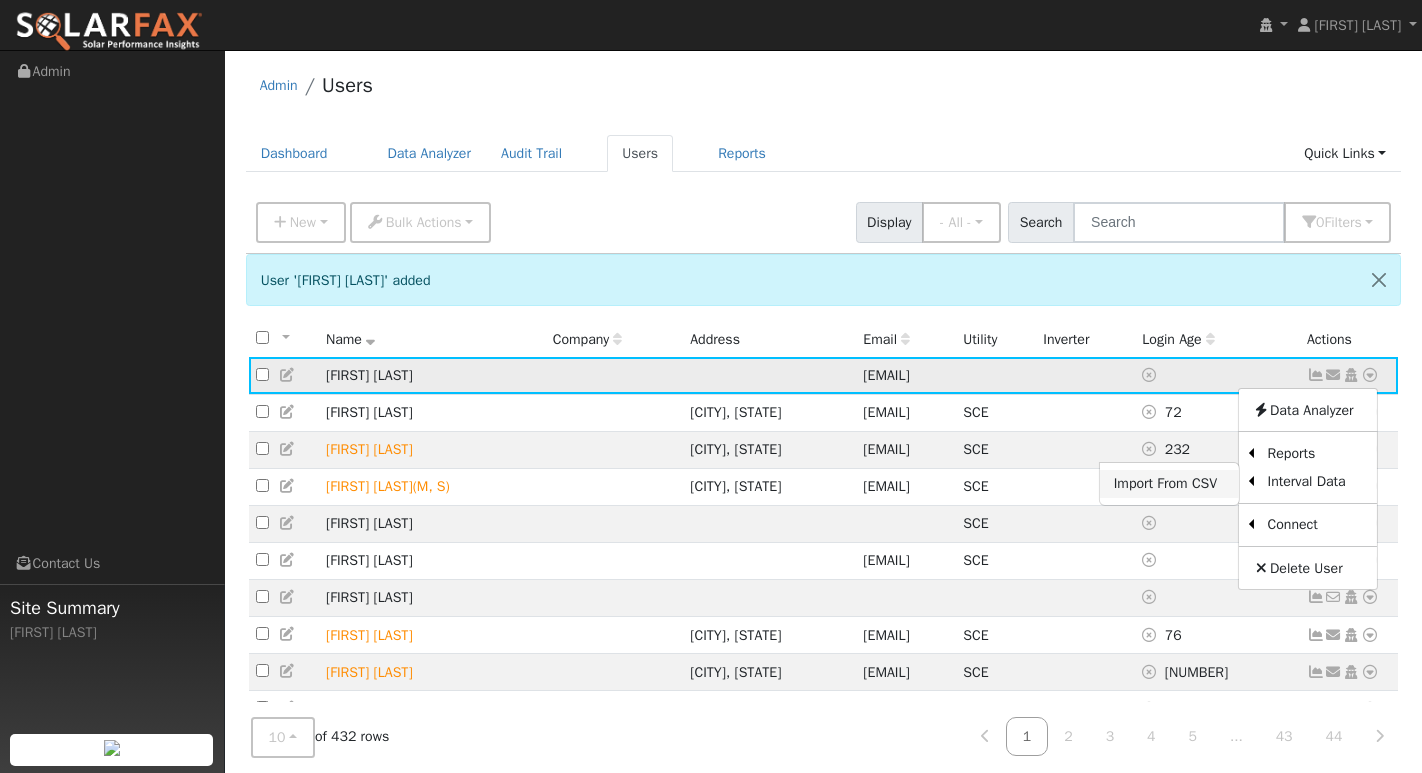 click on "Import From CSV" at bounding box center [1169, 484] 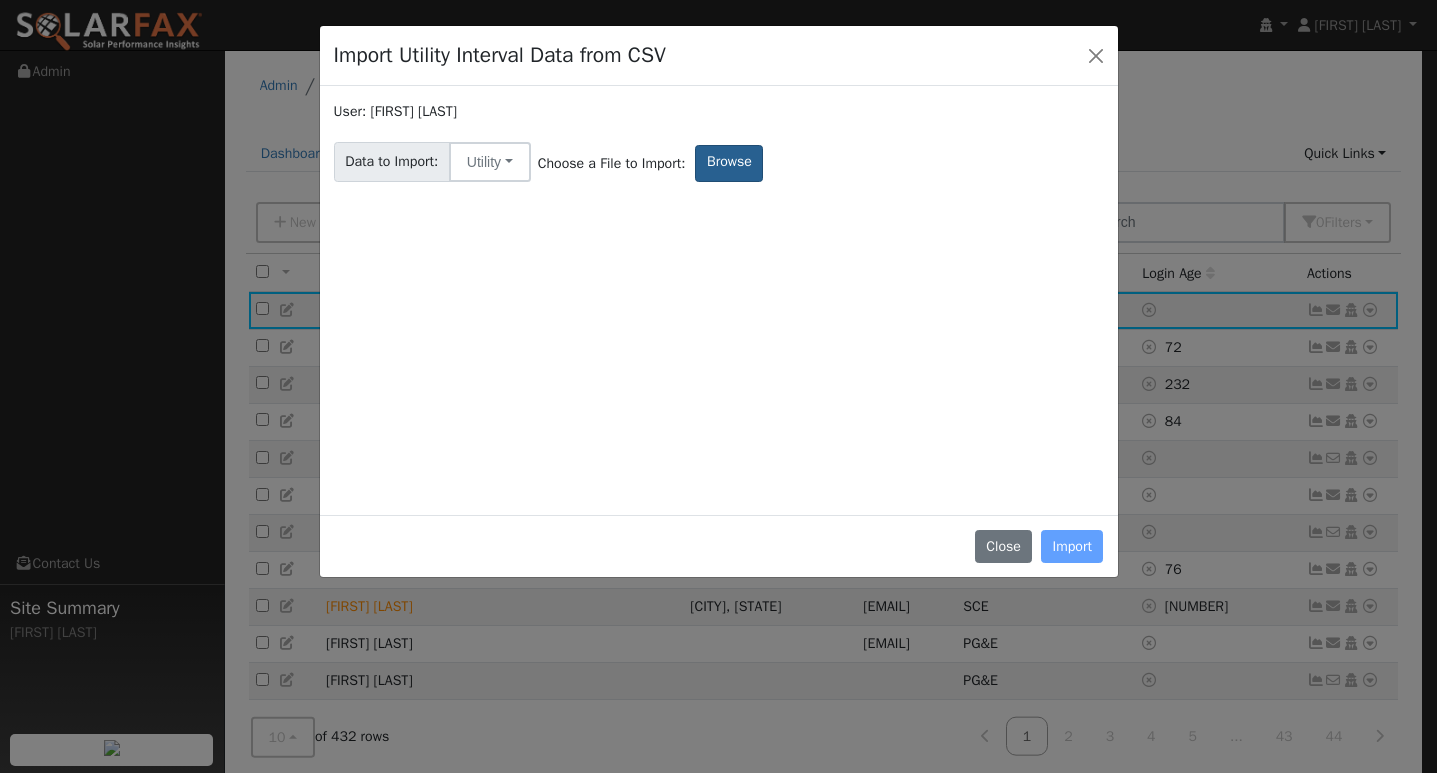 click on "Browse" at bounding box center (729, 163) 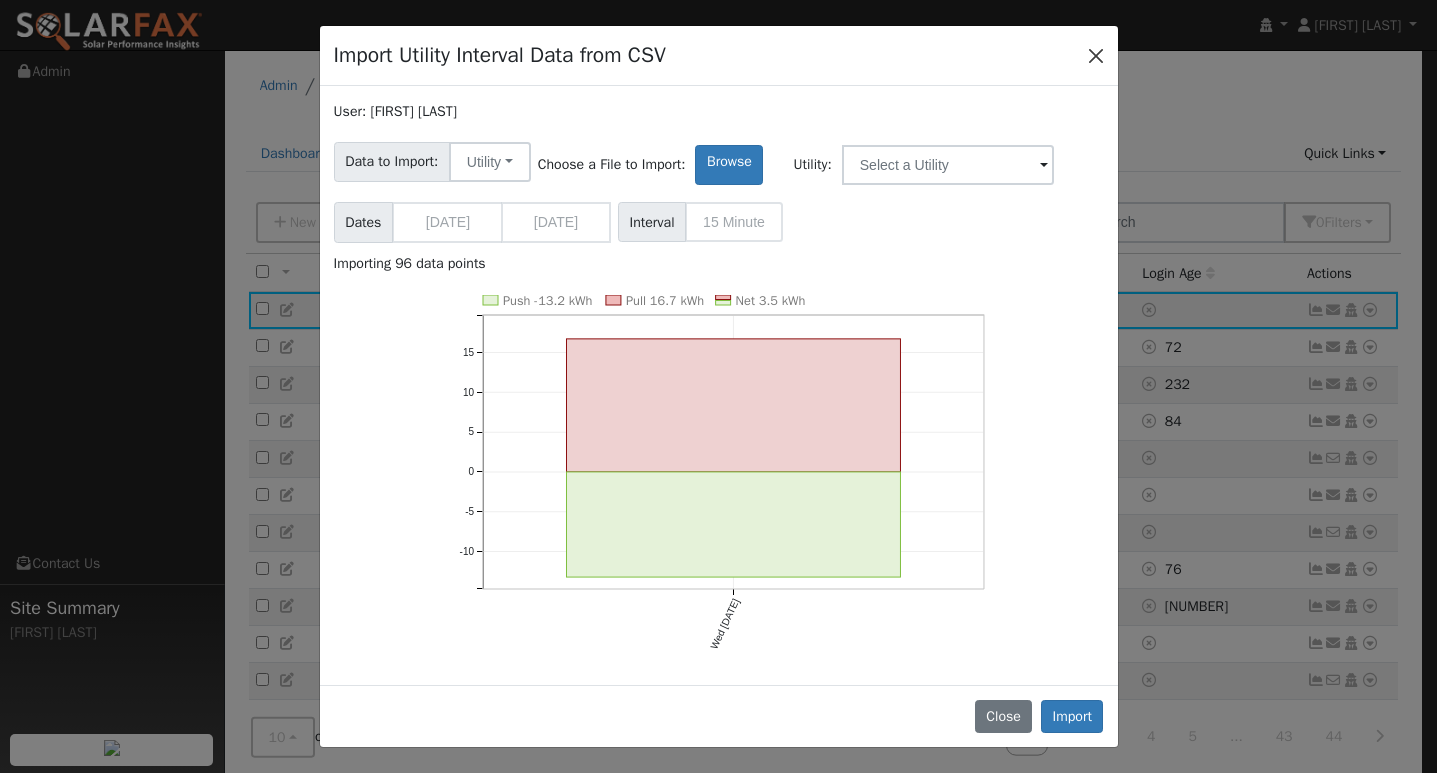 click at bounding box center [1096, 55] 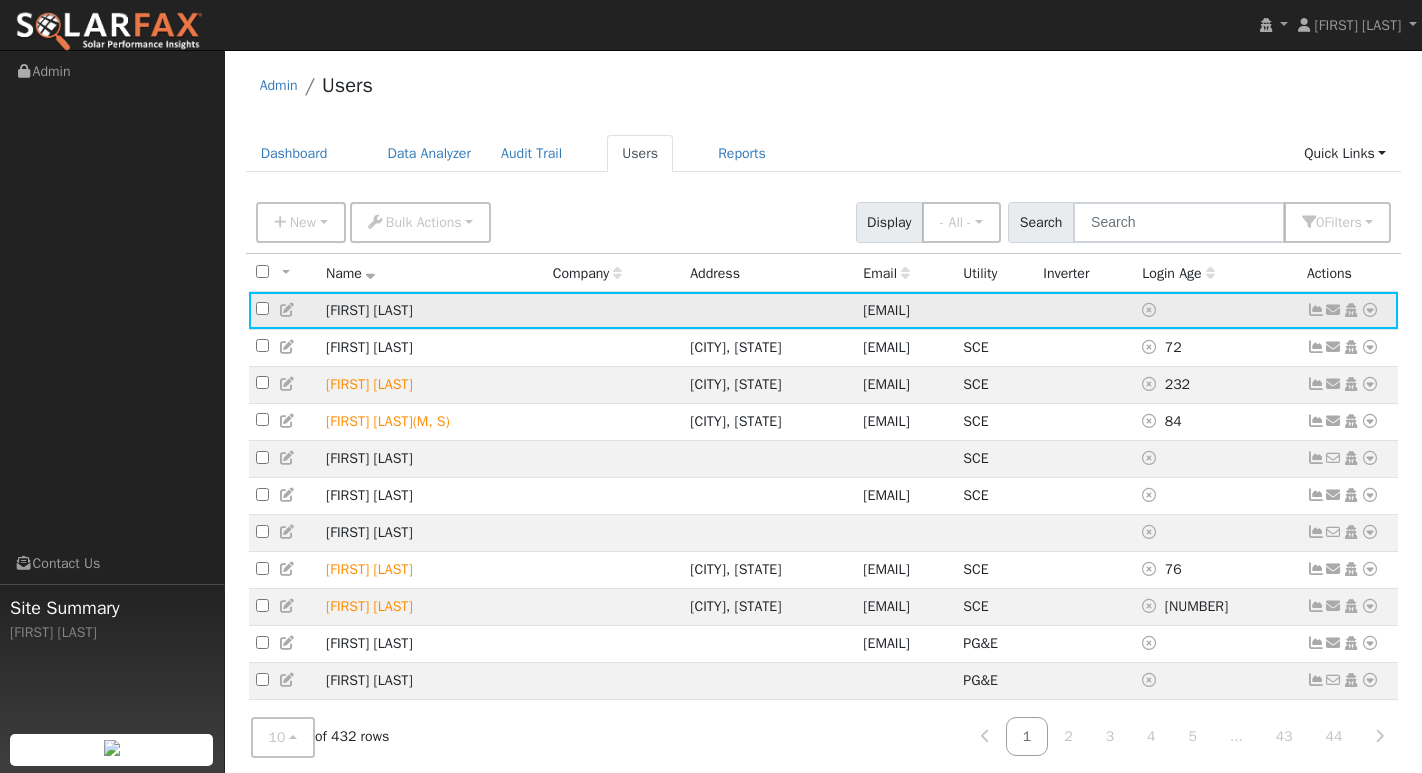 click at bounding box center (1316, 310) 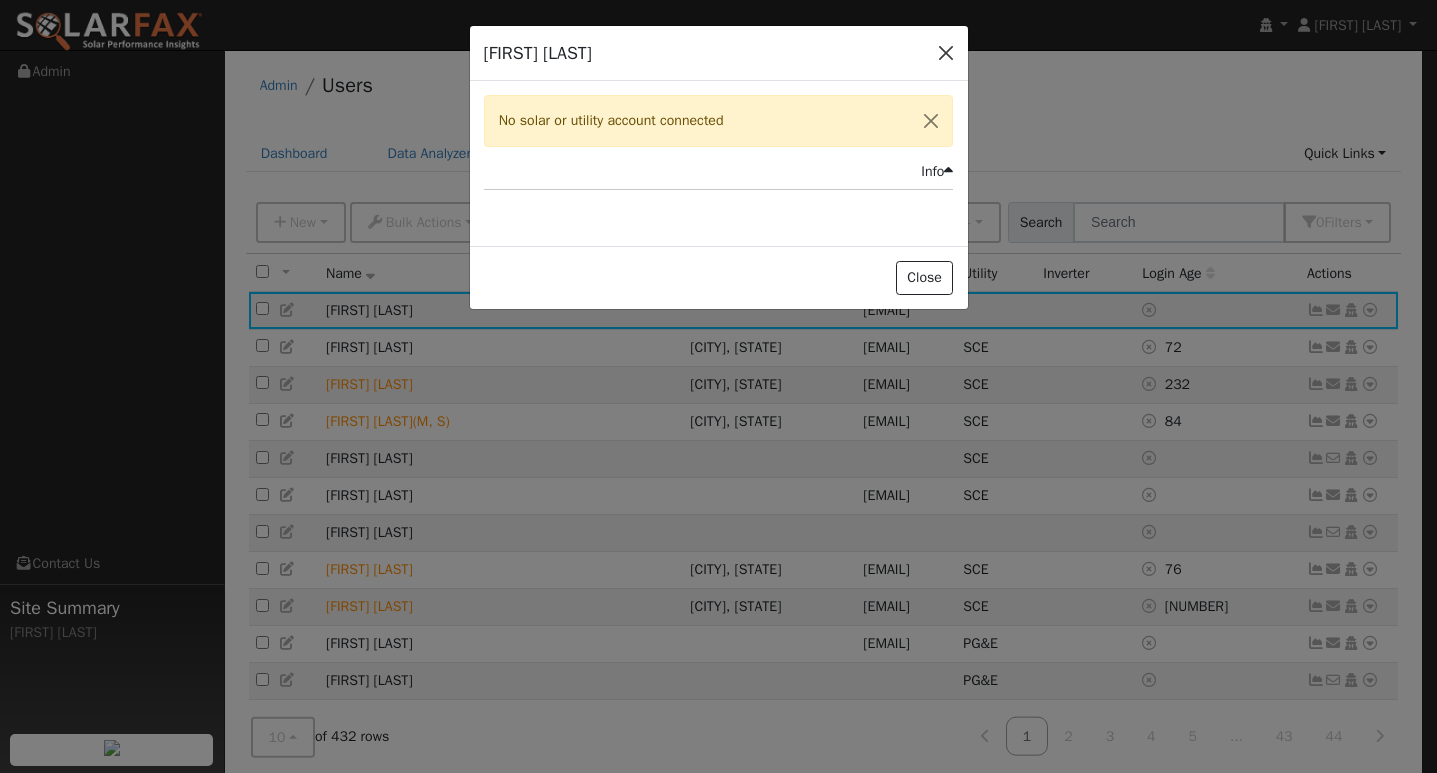 click at bounding box center [946, 53] 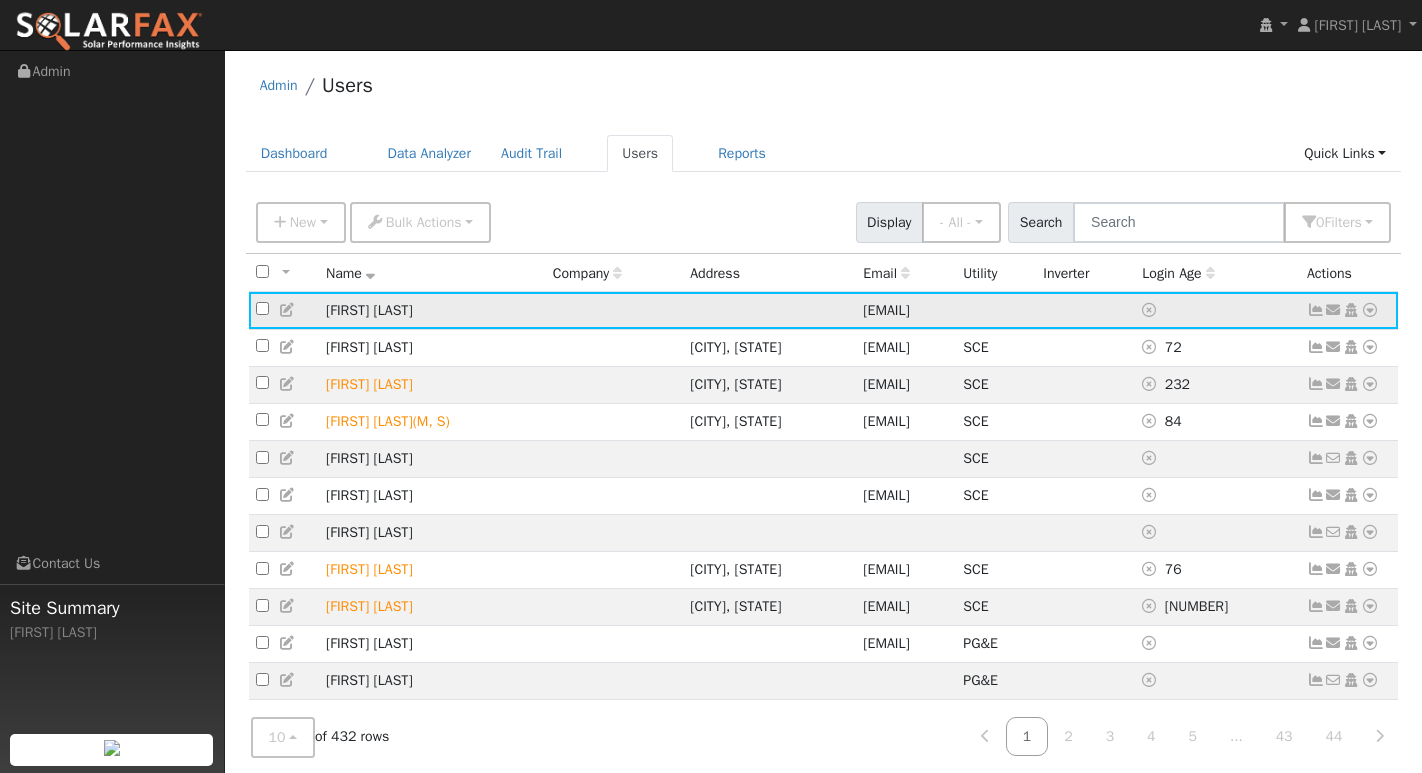 click at bounding box center [1370, 310] 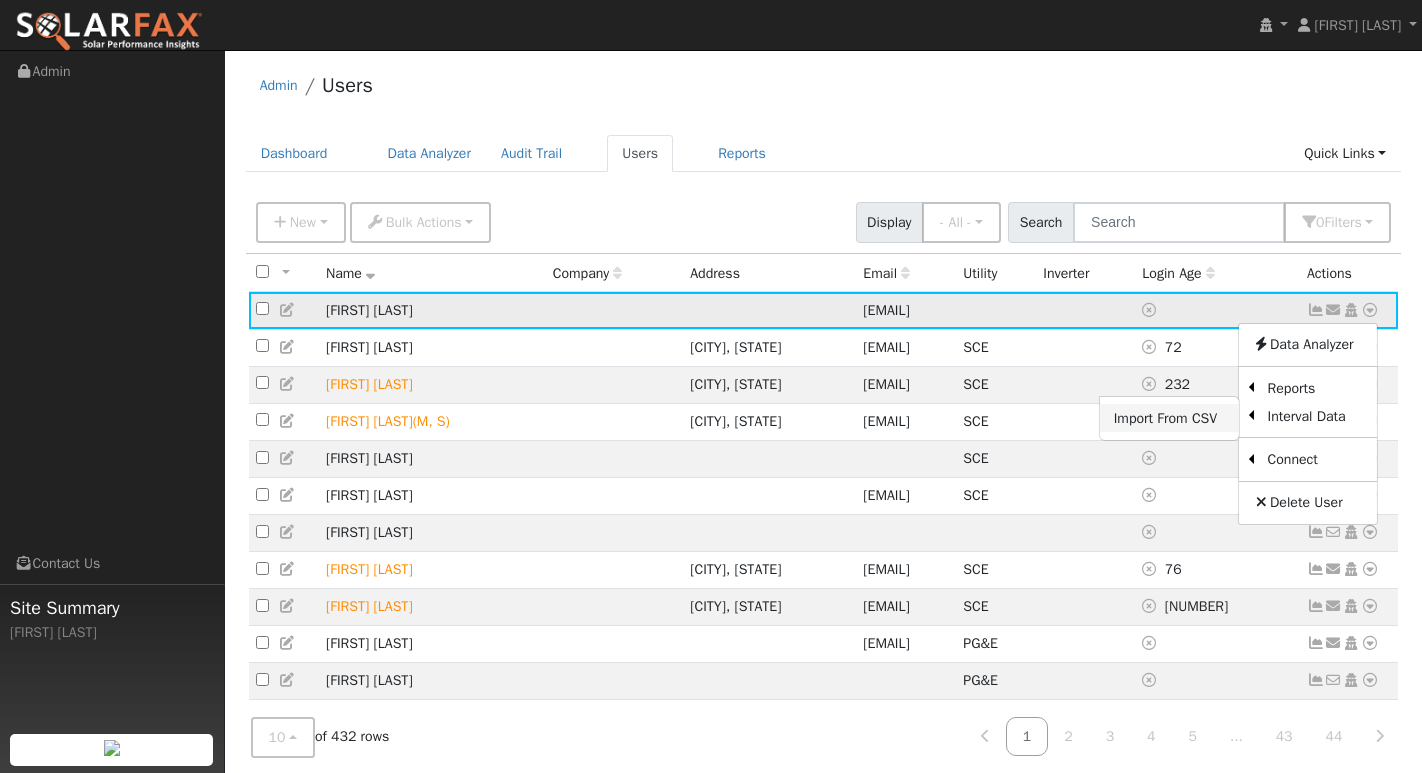 click on "Import From CSV" at bounding box center [1169, 418] 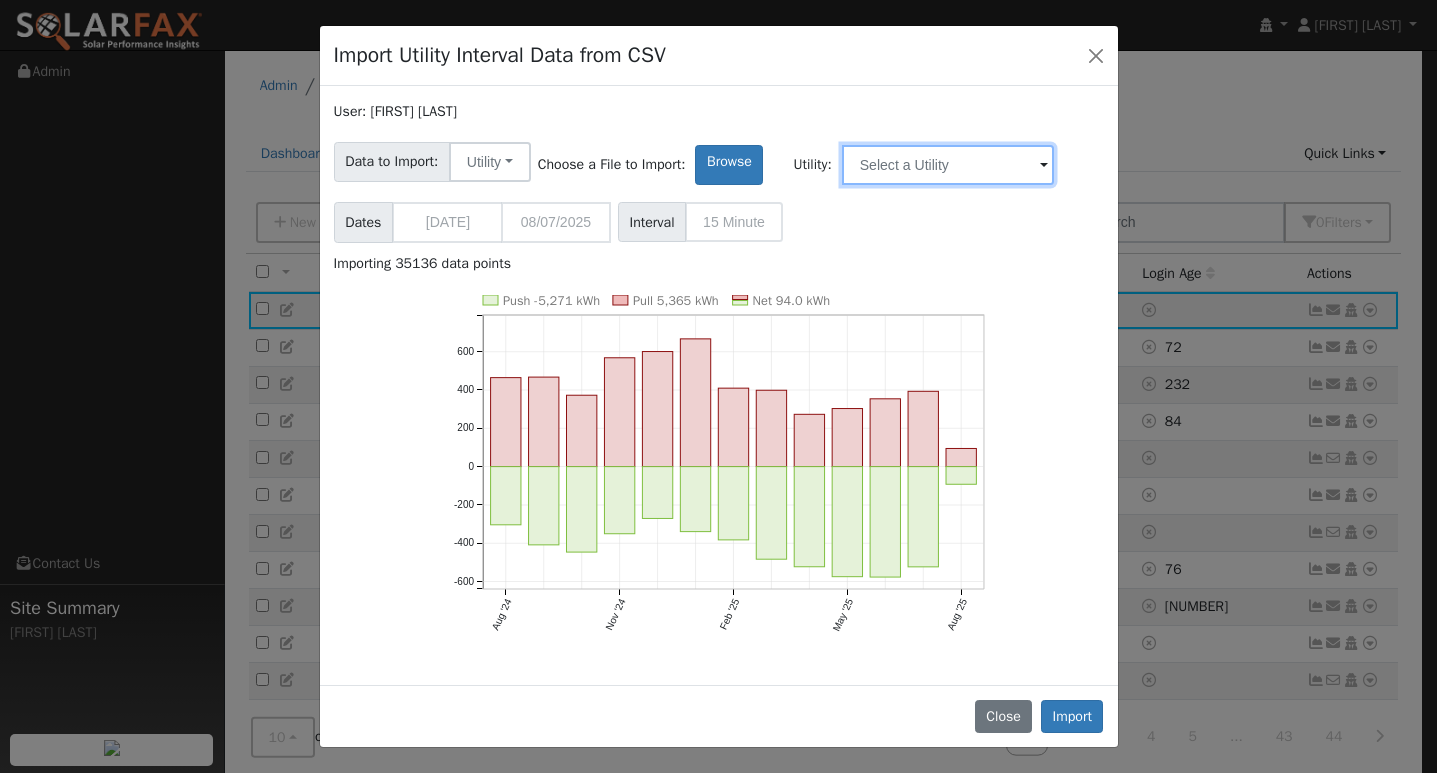 click at bounding box center [948, 165] 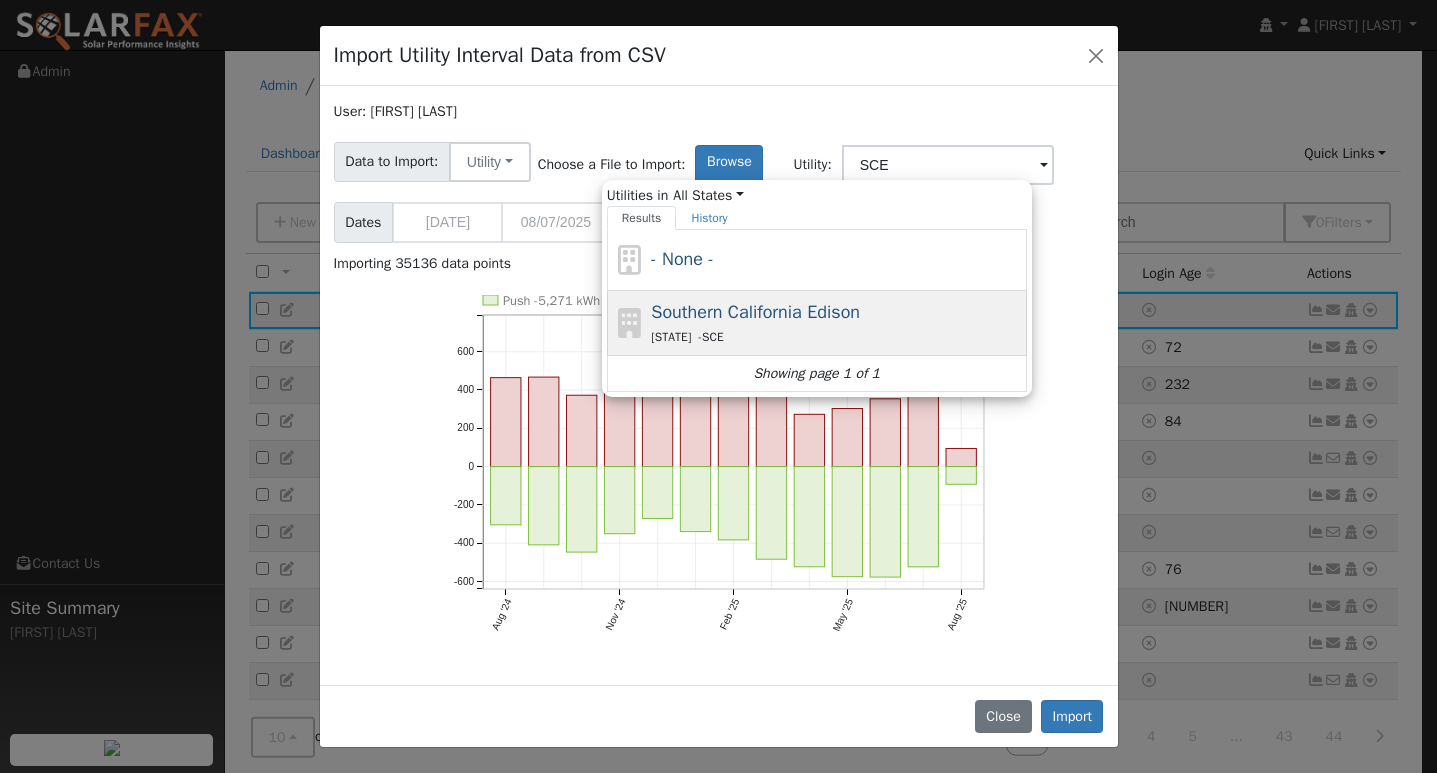 click on "Southern California Edison" at bounding box center (755, 312) 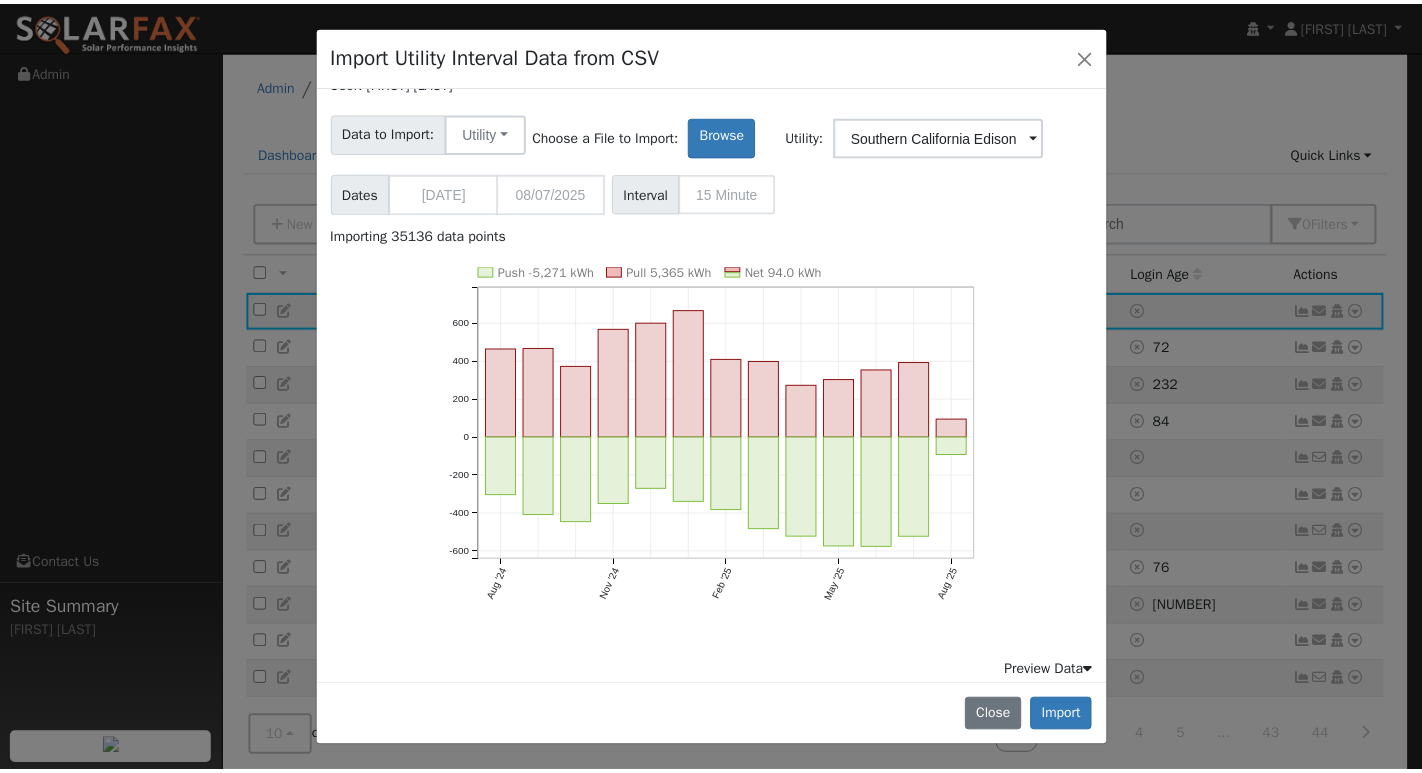 scroll, scrollTop: 0, scrollLeft: 0, axis: both 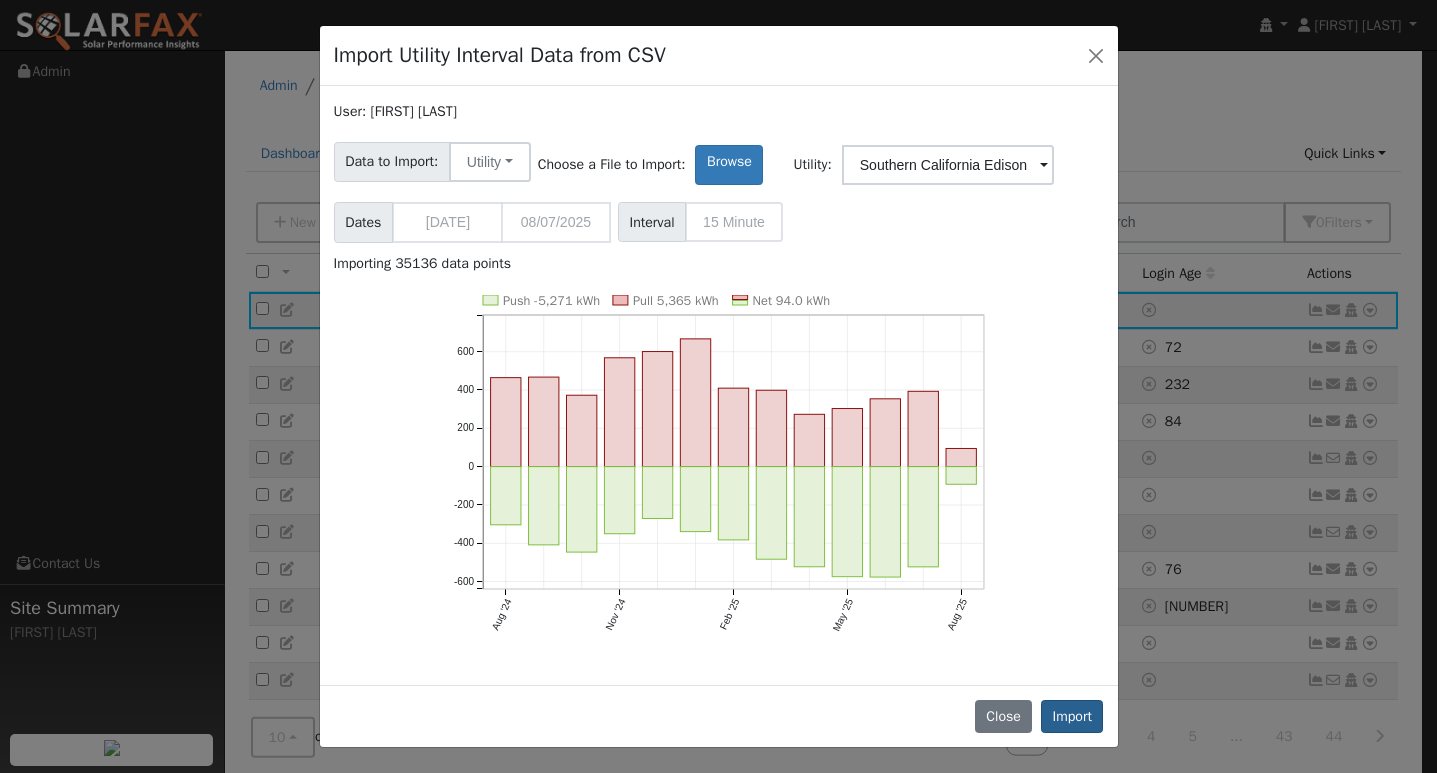 click on "Import" at bounding box center (1072, 717) 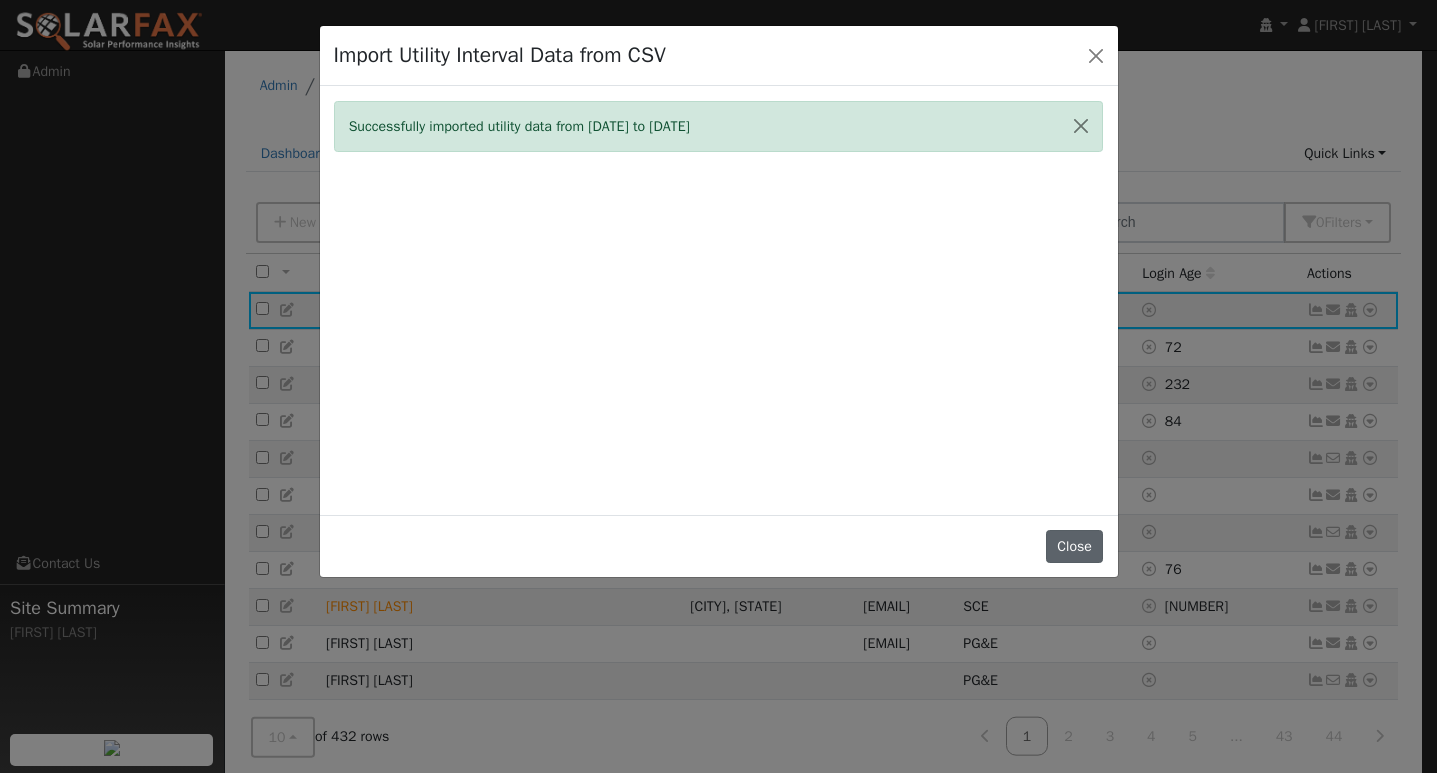 click on "Close" at bounding box center [1075, 547] 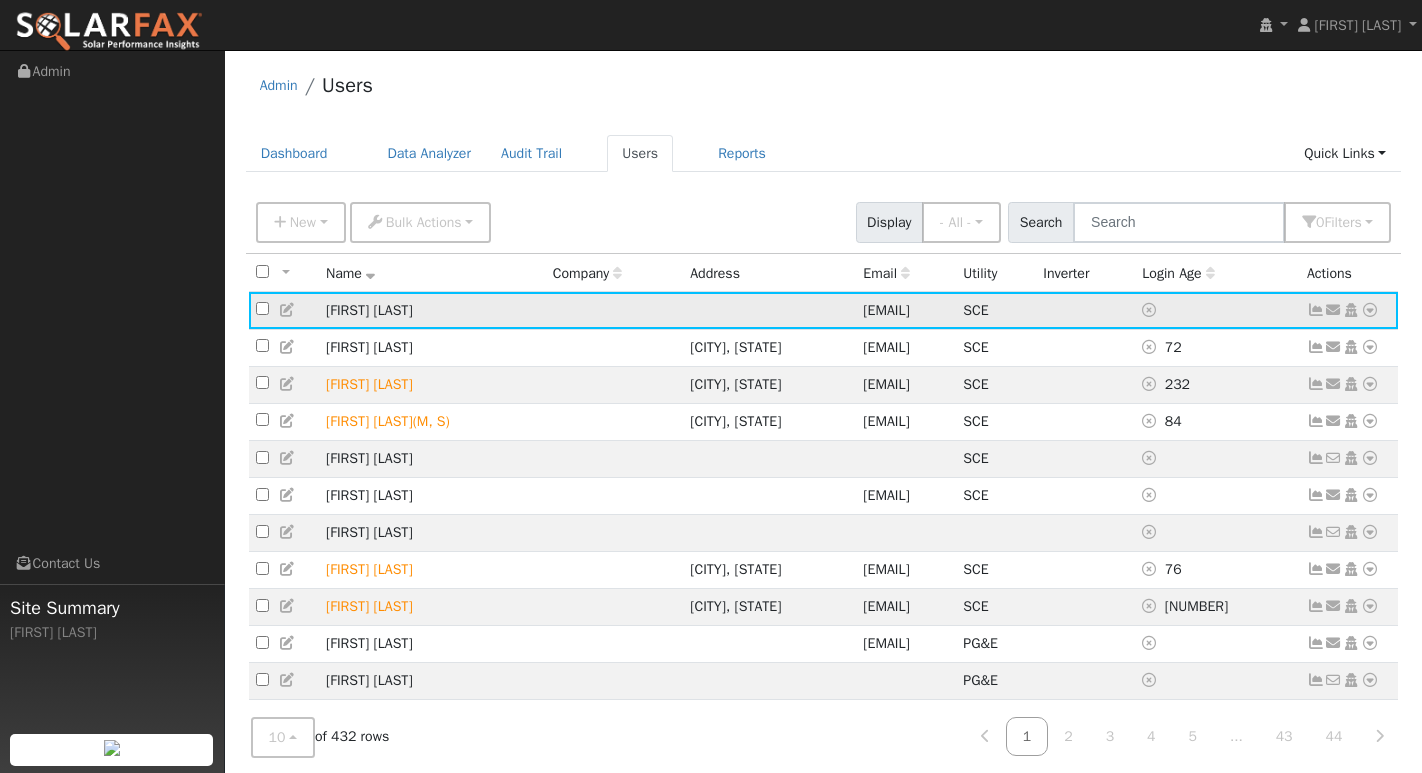 click at bounding box center [1316, 310] 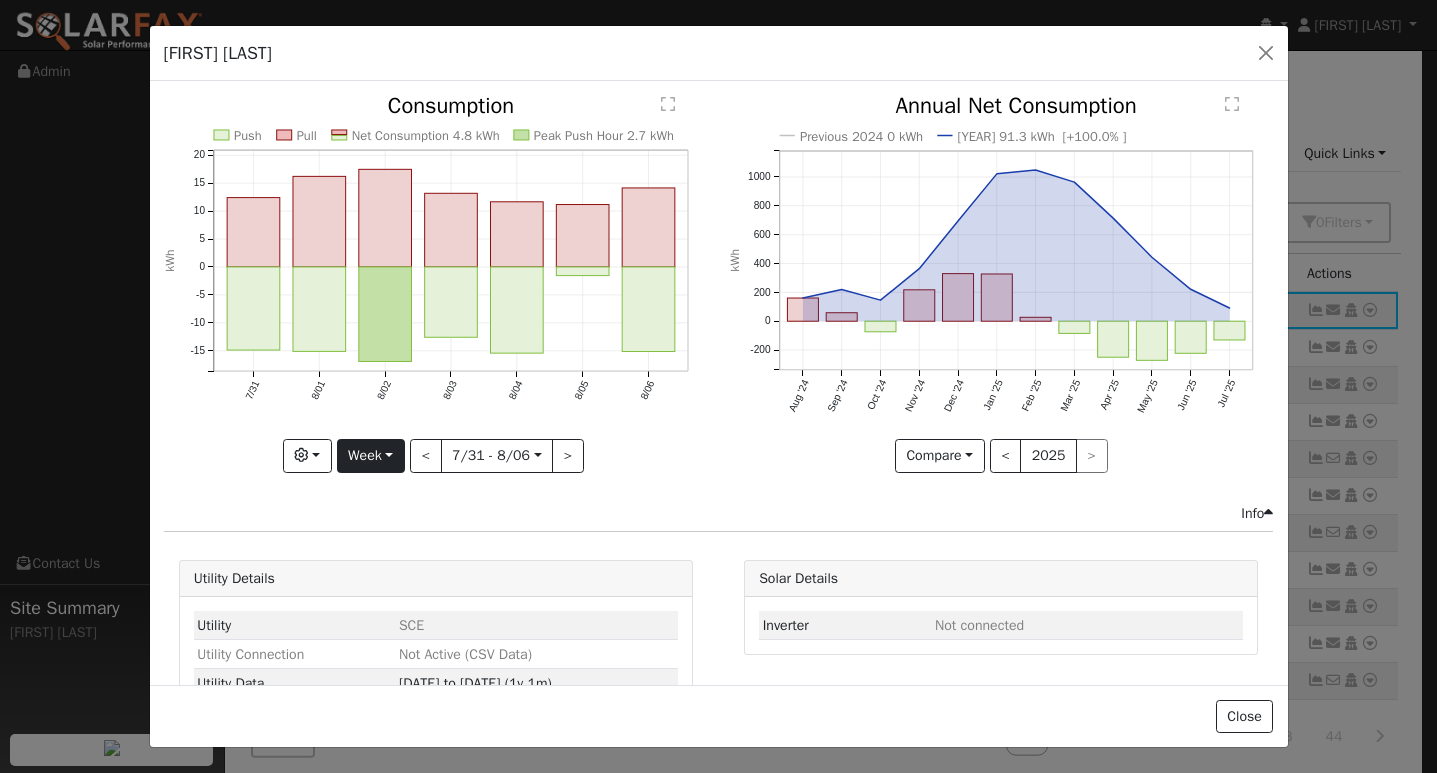 click on "Week" at bounding box center [371, 456] 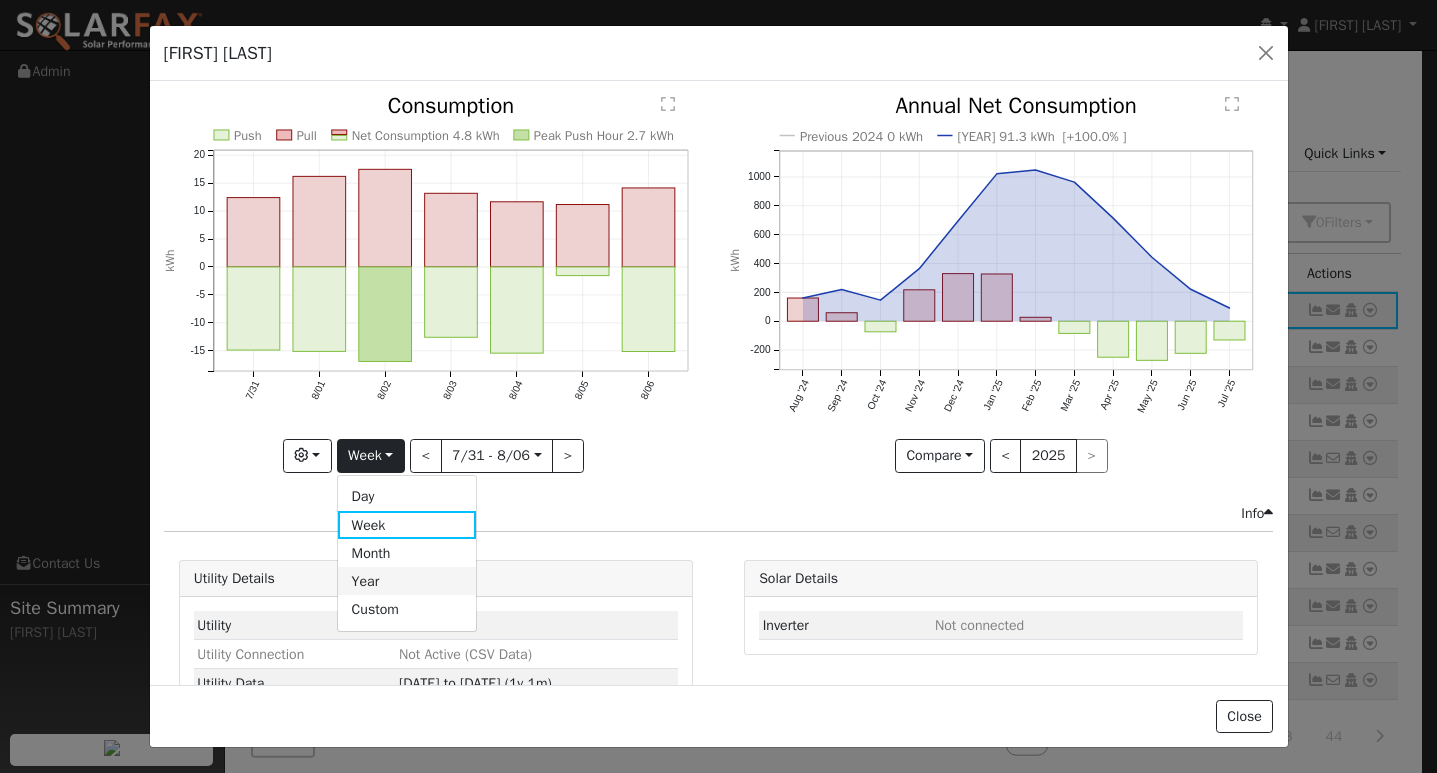 click on "Year" at bounding box center (407, 581) 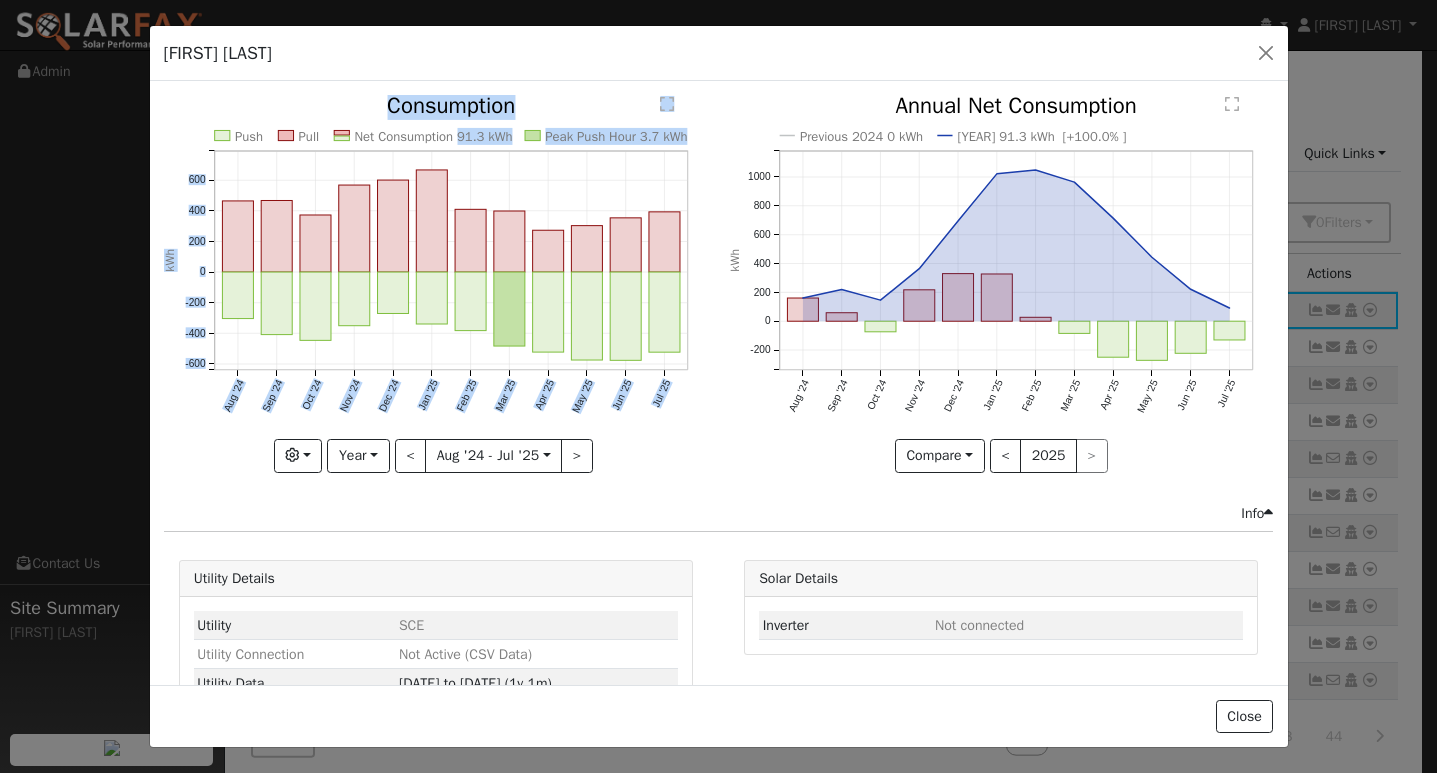 drag, startPoint x: 513, startPoint y: 136, endPoint x: 453, endPoint y: 140, distance: 60.133186 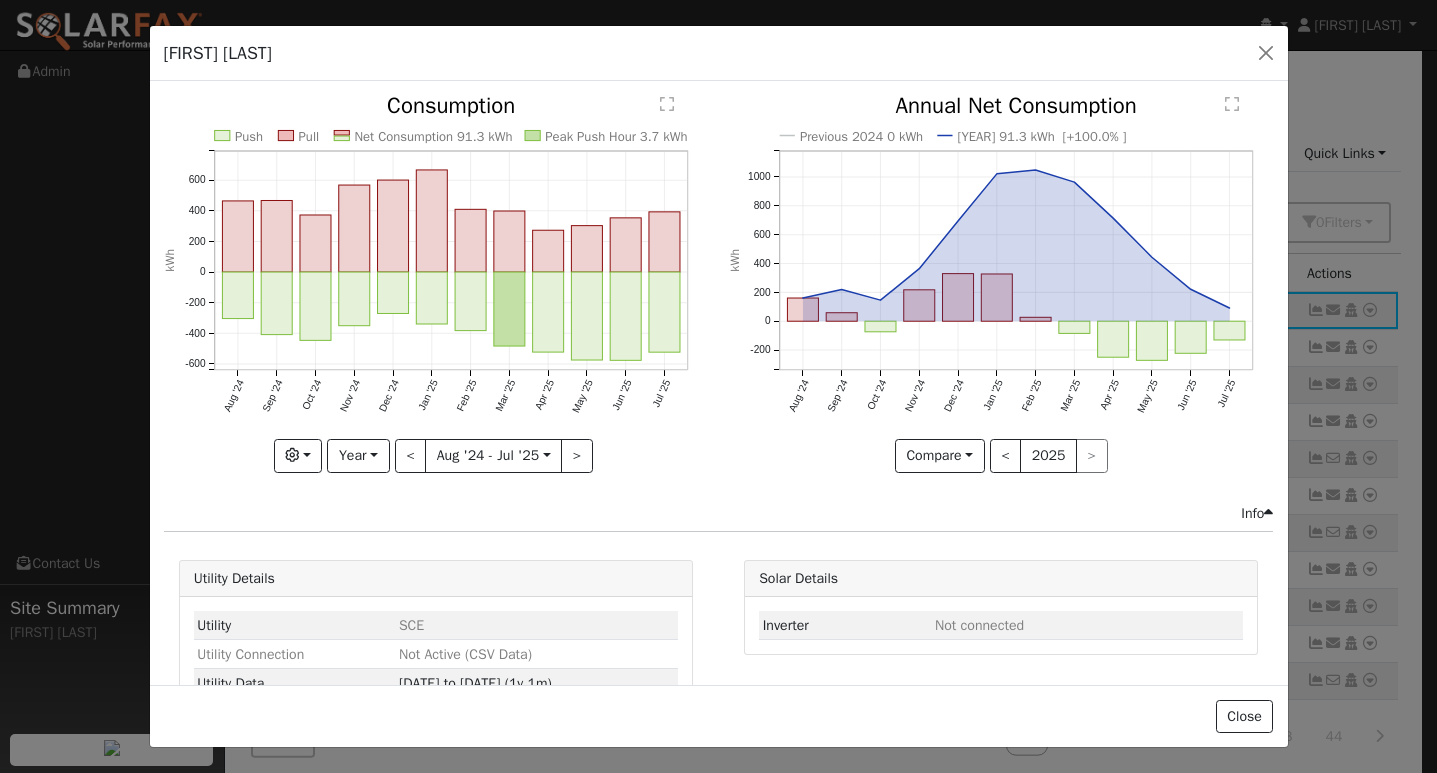 click on "Issue History Date By Flag Comment Type No Issue History Push Pull Net Consumption 91.3 kWh Peak Push Hour 3.7 kWh Aug [YEAR] Sep [YEAR] Oct [YEAR] Nov [YEAR] Dec [YEAR] Jan [YEAR] Feb [YEAR] Mar [YEAR] Apr [YEAR] May [YEAR] Jun [YEAR] Jul [YEAR] -600 -400 -200 0 200 400 600  Consumption kWh onclick="" onclick="" onclick="" onclick="" onclick="" onclick="" onclick="" onclick="" onclick="" onclick="" onclick="" onclick="" onclick="" onclick="" onclick="" onclick="" onclick="" onclick="" onclick="" onclick="" onclick="" onclick="" onclick="" onclick="" Graphs Estimated Production Previous Year Consumption Previous Year Total Consumption Previous Year Cumulative Consumption Previous Year Options Weather °F kWh $ Net Push/Pull Previous Year Period Year Day Week Month Year Custom < Aug [YEAR] - Jul [YEAR]   [DATE] > Previous [YEAR] 0 kWh [YEAR] 91.3 kWh  [+100.0% ] Aug [YEAR] Sep [YEAR] Oct [YEAR] Nov [YEAR] Dec [YEAR] Jan [YEAR] Feb [YEAR] Mar [YEAR] Apr [YEAR] May [YEAR] Jun [YEAR] Jul [YEAR] -200 0 200 400 600 800 1000  Annual Net Consumption kWh onclick="" onclick="" onclick="" onclick="" onclick="" onclick="" onclick="" onclick="" onclick="" onclick="" onclick="" onclick="" onclick="" onclick="" onclick="" onclick="" onclick="" onclick="" onclick="" onclick="" onclick="" onclick="" onclick="" onclick=""" at bounding box center (719, 382) 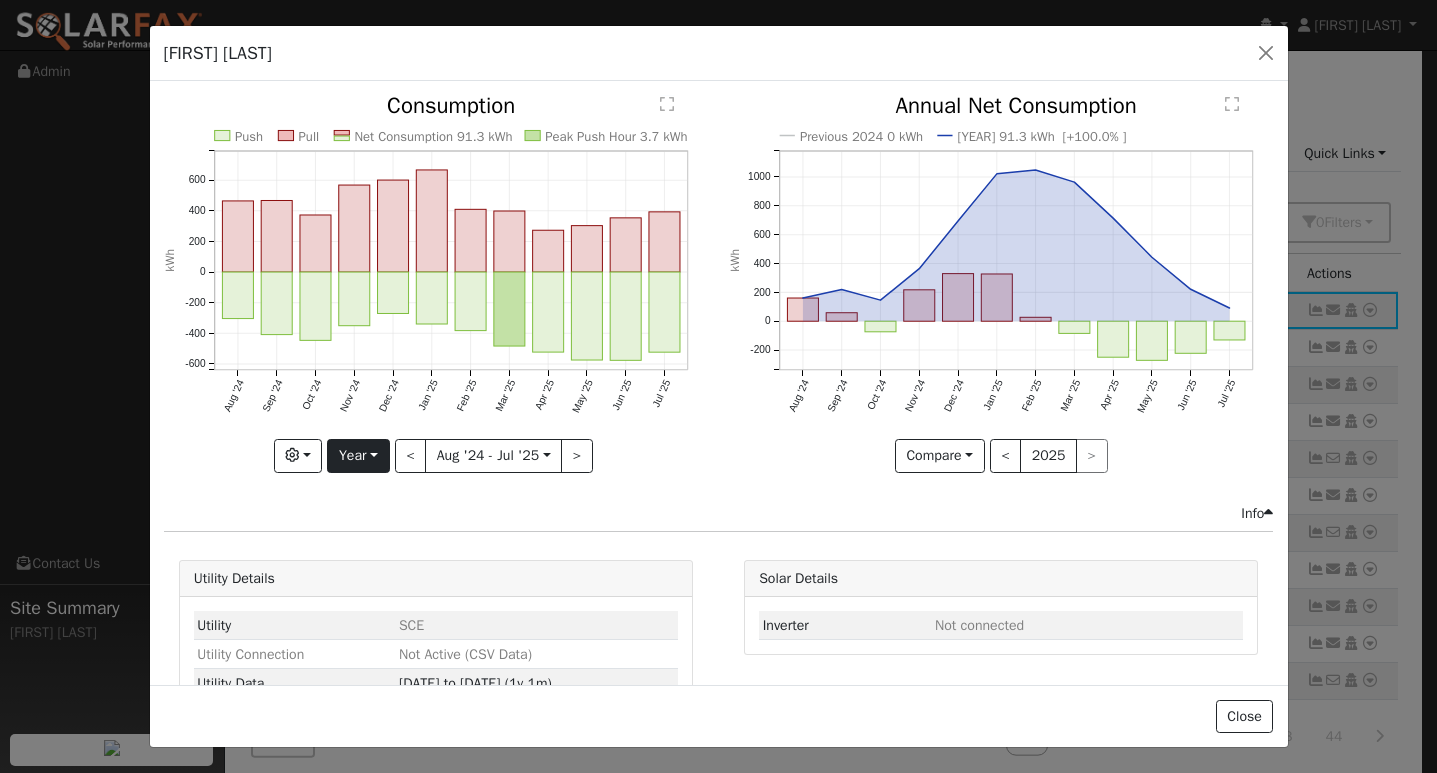 click on "Year" at bounding box center [358, 456] 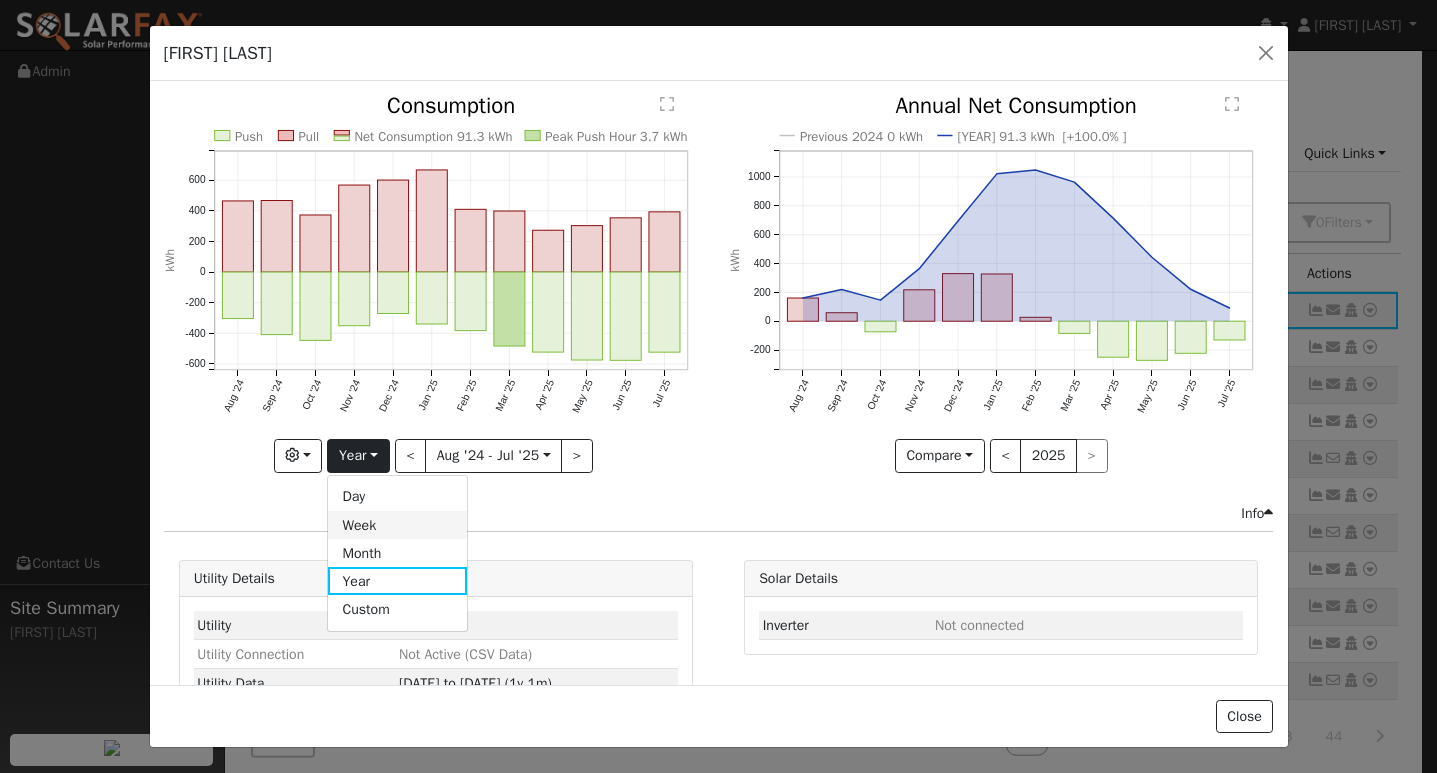 click on "Week" at bounding box center [397, 525] 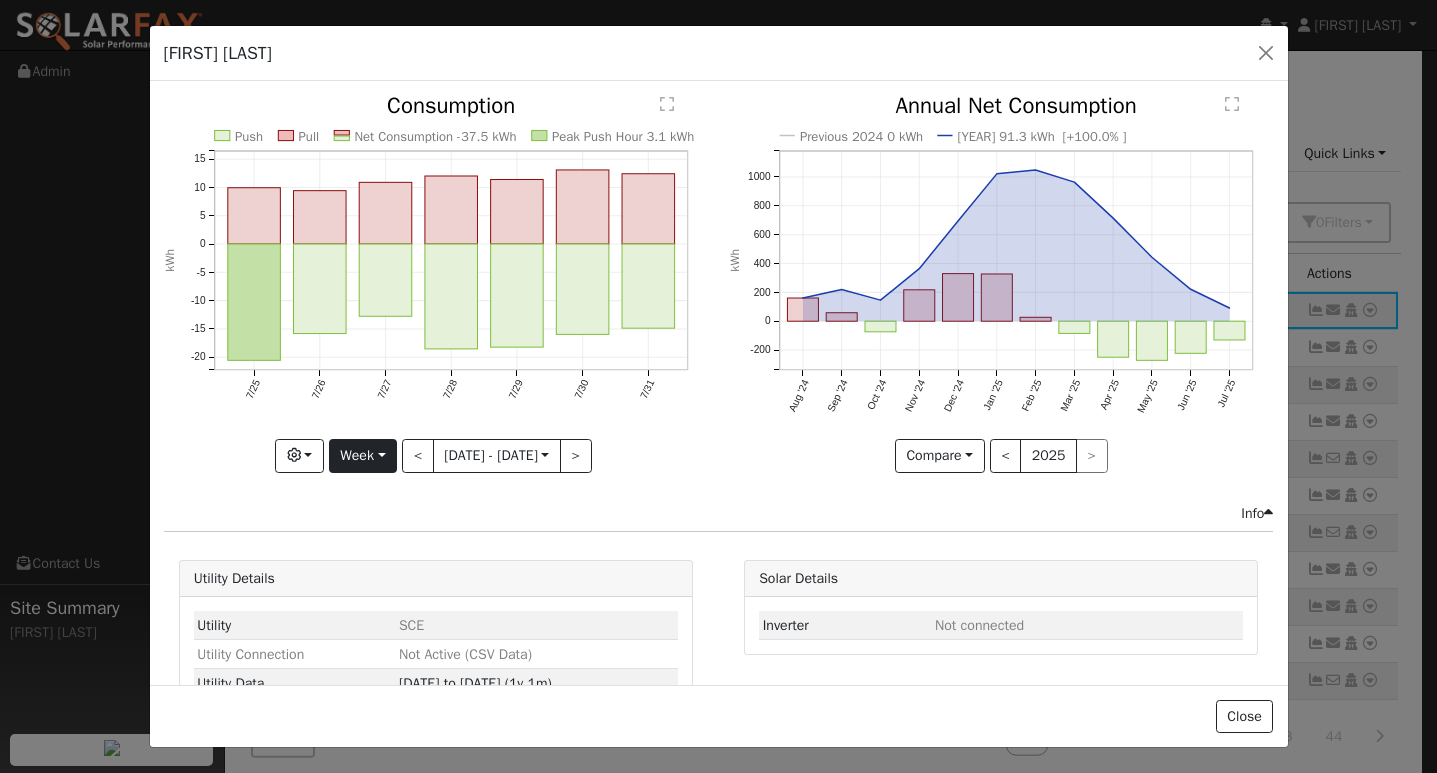 click on "Week" at bounding box center (363, 456) 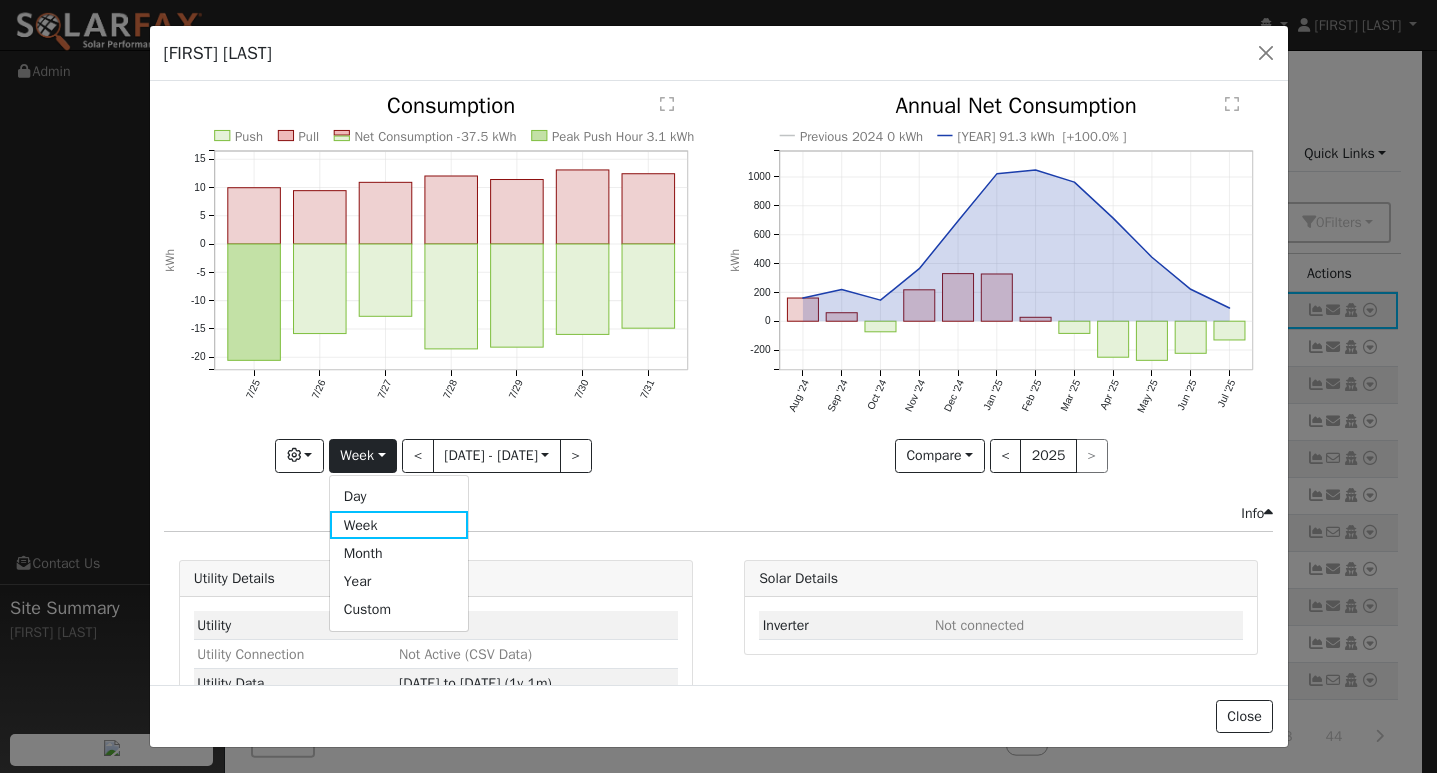 click on "Year" at bounding box center (399, 581) 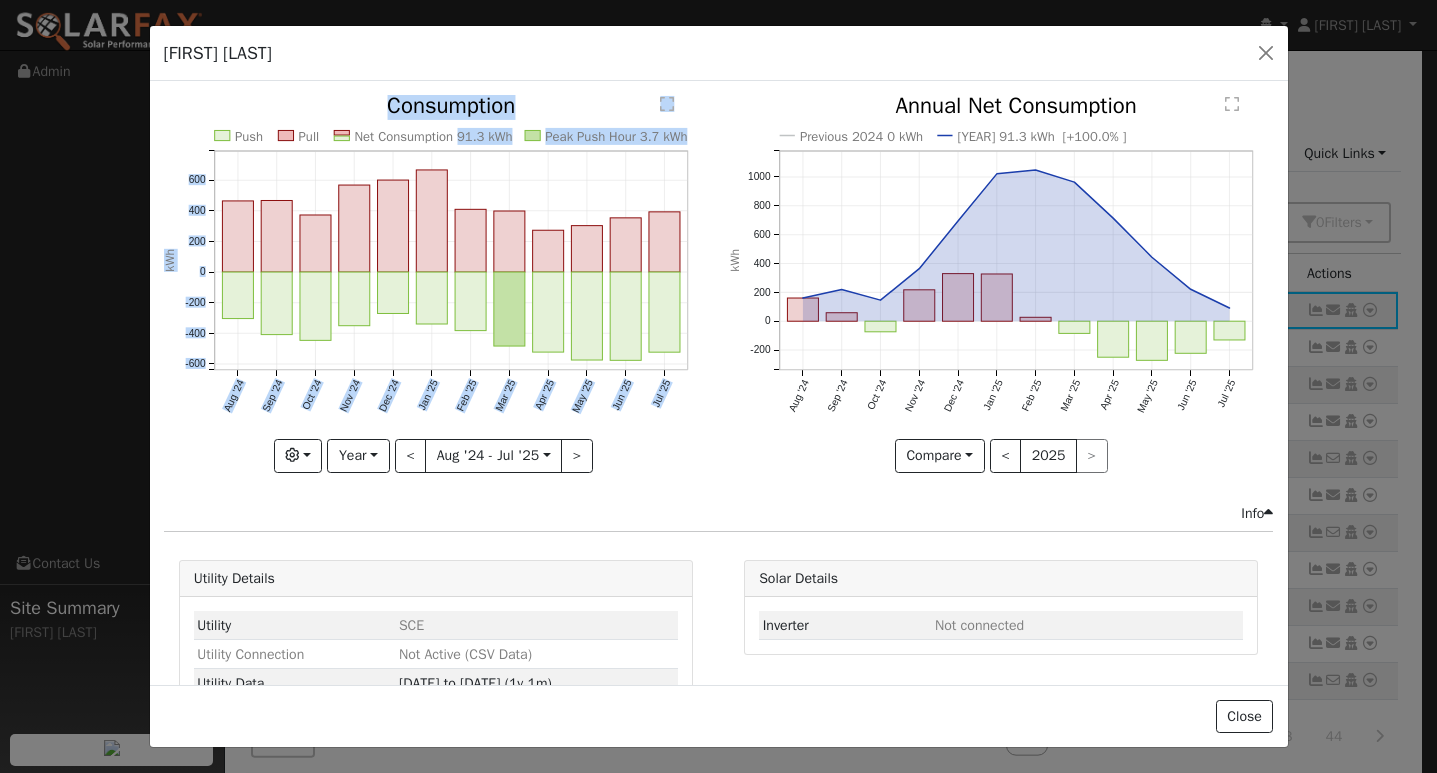 drag, startPoint x: 510, startPoint y: 139, endPoint x: 451, endPoint y: 143, distance: 59.135437 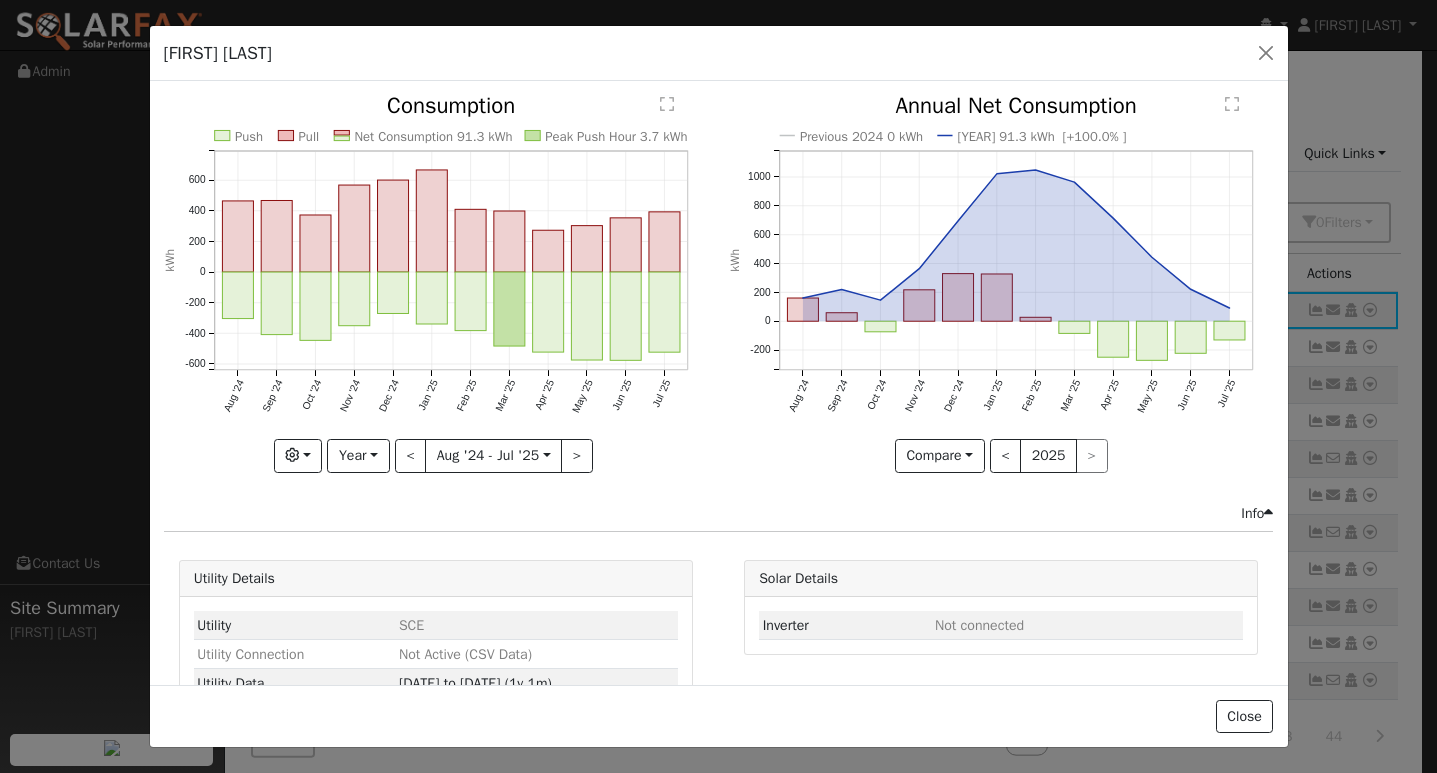 click on "Previous [YEAR] 0 kWh [YEAR] 91.3 kWh  [+100.0% ] Aug [YEAR] Sep [YEAR] Oct [YEAR] Nov [YEAR] Dec [YEAR] Jan [YEAR] Feb [YEAR] Mar [YEAR] Apr [YEAR] May [YEAR] Jun [YEAR] Jul [YEAR] -200 0 200 400 600 800 1000  Annual Net Consumption kWh onclick="" onclick="" onclick="" onclick="" onclick="" onclick="" onclick="" onclick="" onclick="" onclick="" onclick="" onclick="" onclick="" onclick="" onclick="" onclick="" onclick="" onclick="" onclick="" onclick="" onclick="" onclick="" onclick="" onclick=""" 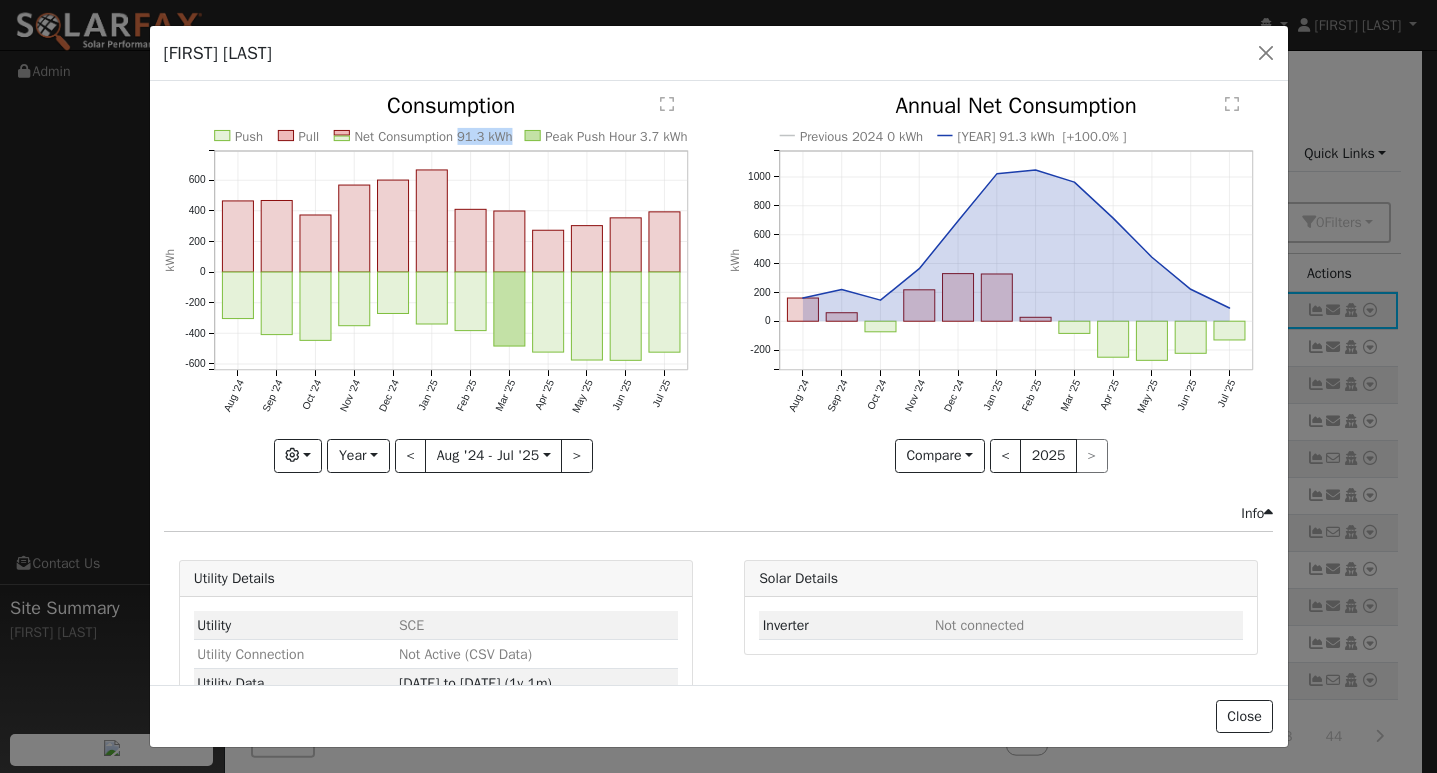 copy on "91.3 kWh" 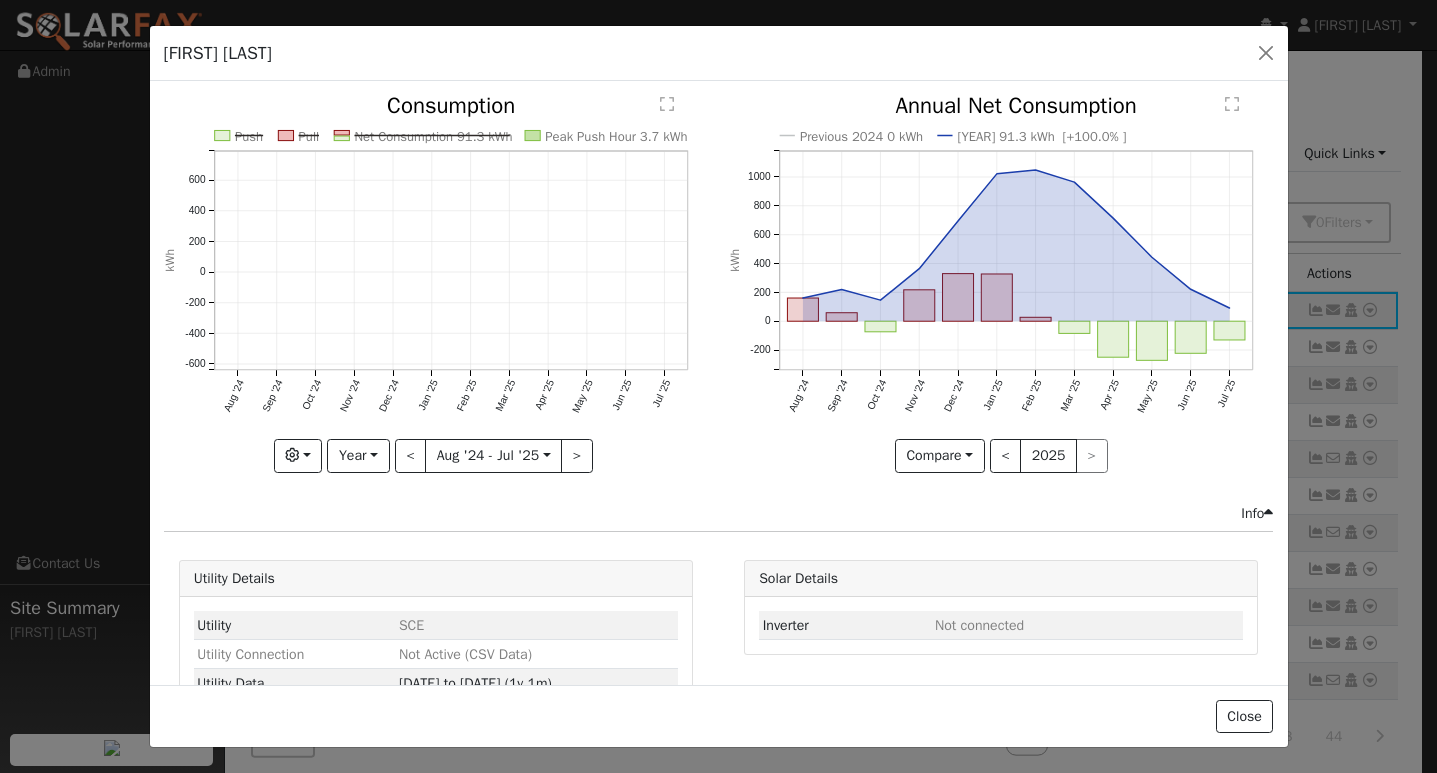 click on "Consumption" 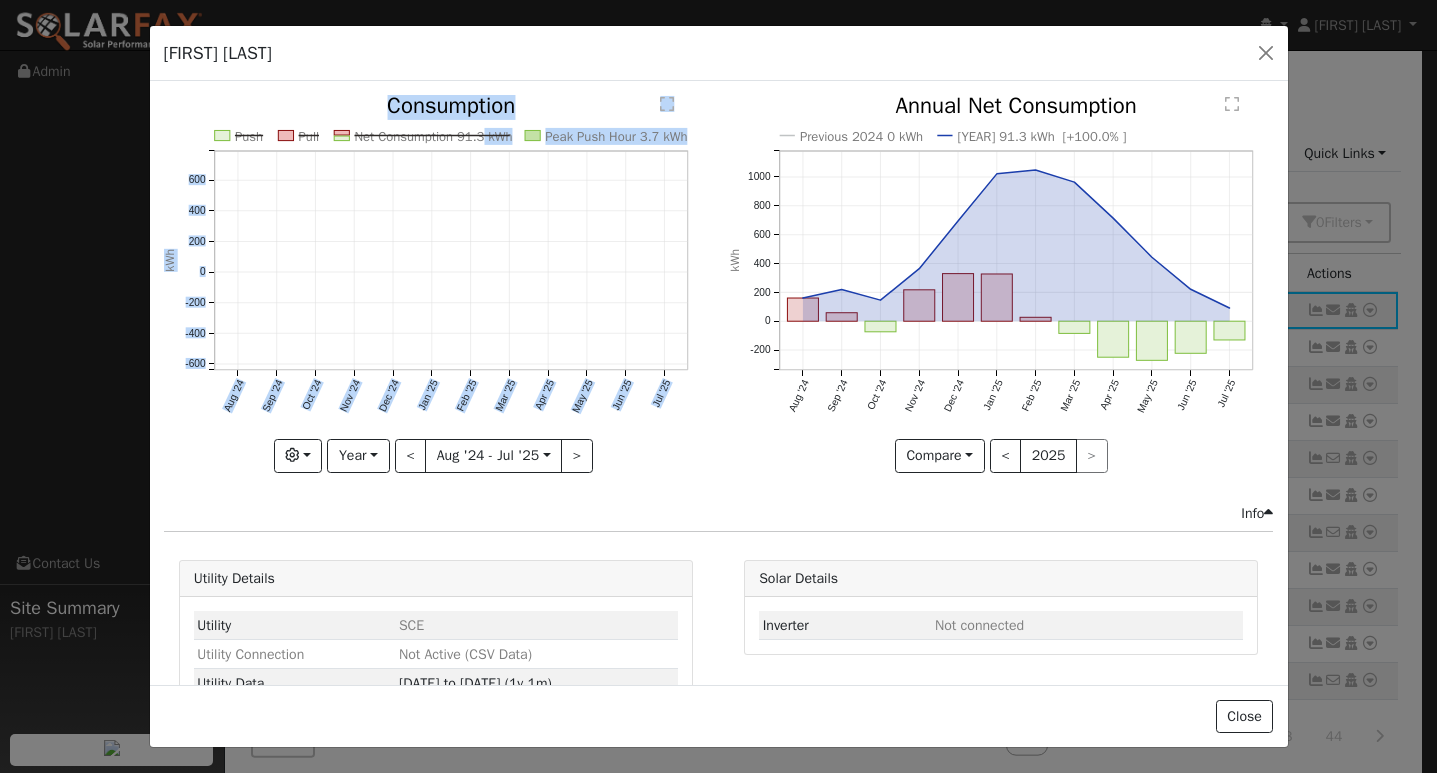drag, startPoint x: 509, startPoint y: 139, endPoint x: 475, endPoint y: 139, distance: 34 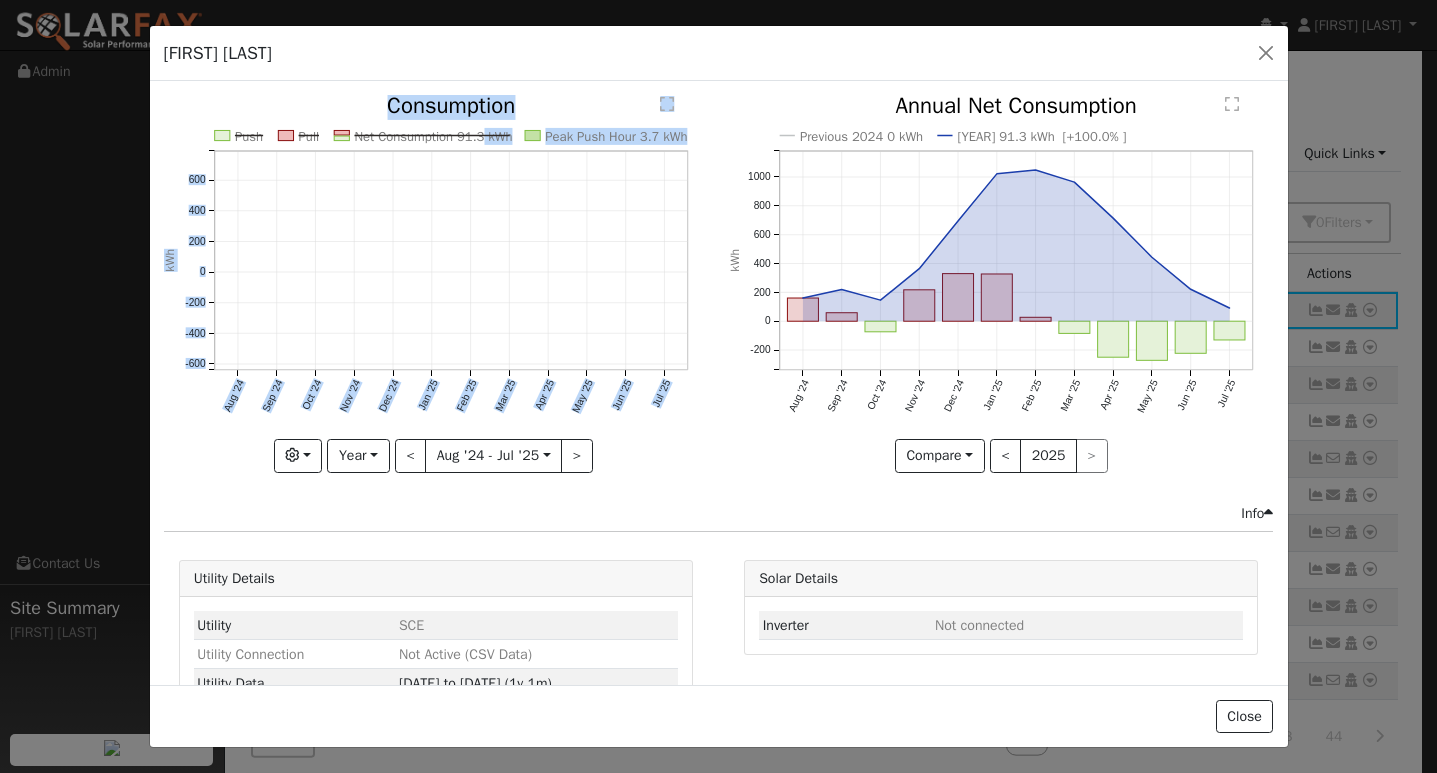 click on "Push Pull Net Consumption 91.3 kWh Peak Push Hour 3.7 kWh Aug [YEAR] Sep [YEAR] Oct [YEAR] Nov [YEAR] Dec [YEAR] Jan [YEAR] Feb [YEAR] Mar [YEAR] Apr [YEAR] May [YEAR] Jun [YEAR] Jul [YEAR] -600 -400 -200 0 200 400 600  Consumption kWh" 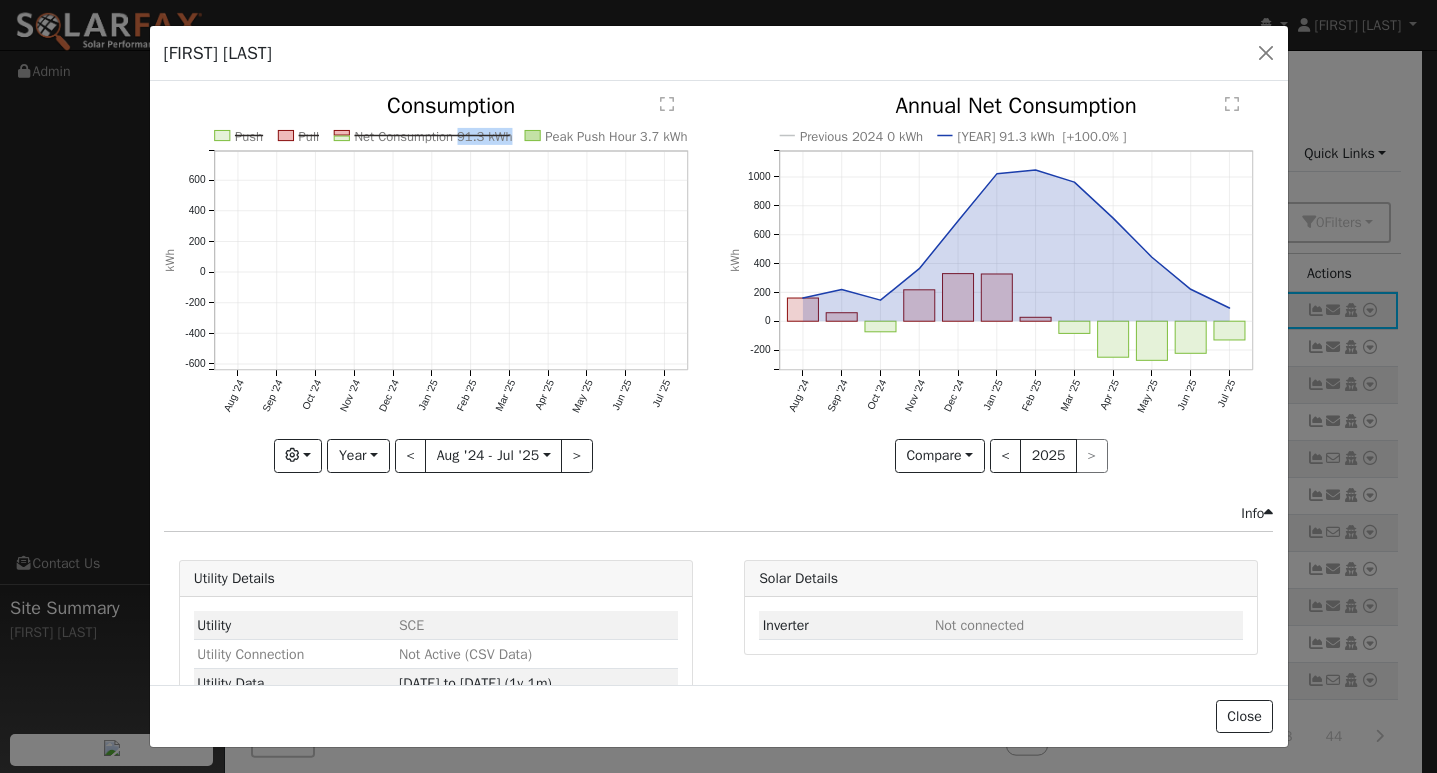 copy on "91.3 kWh" 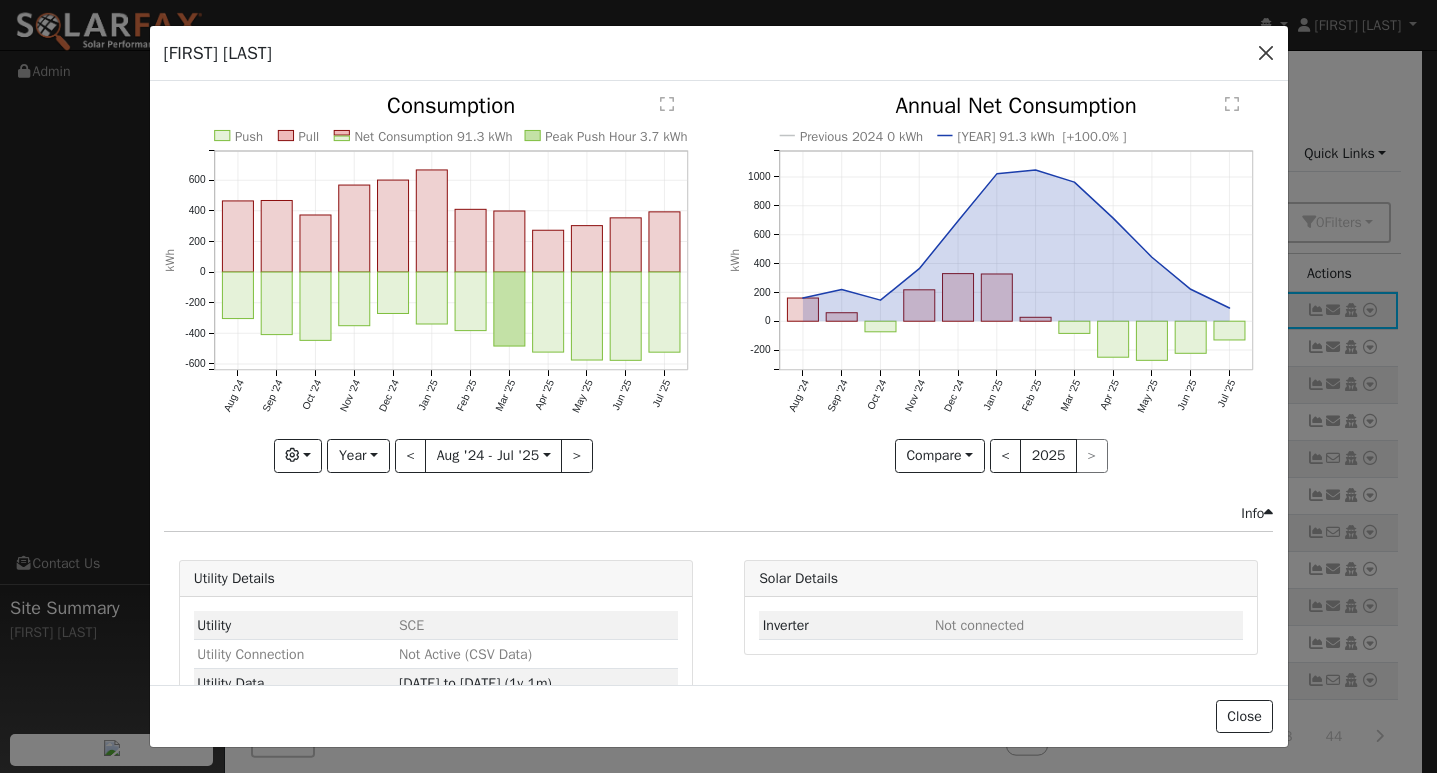 click at bounding box center (1266, 53) 